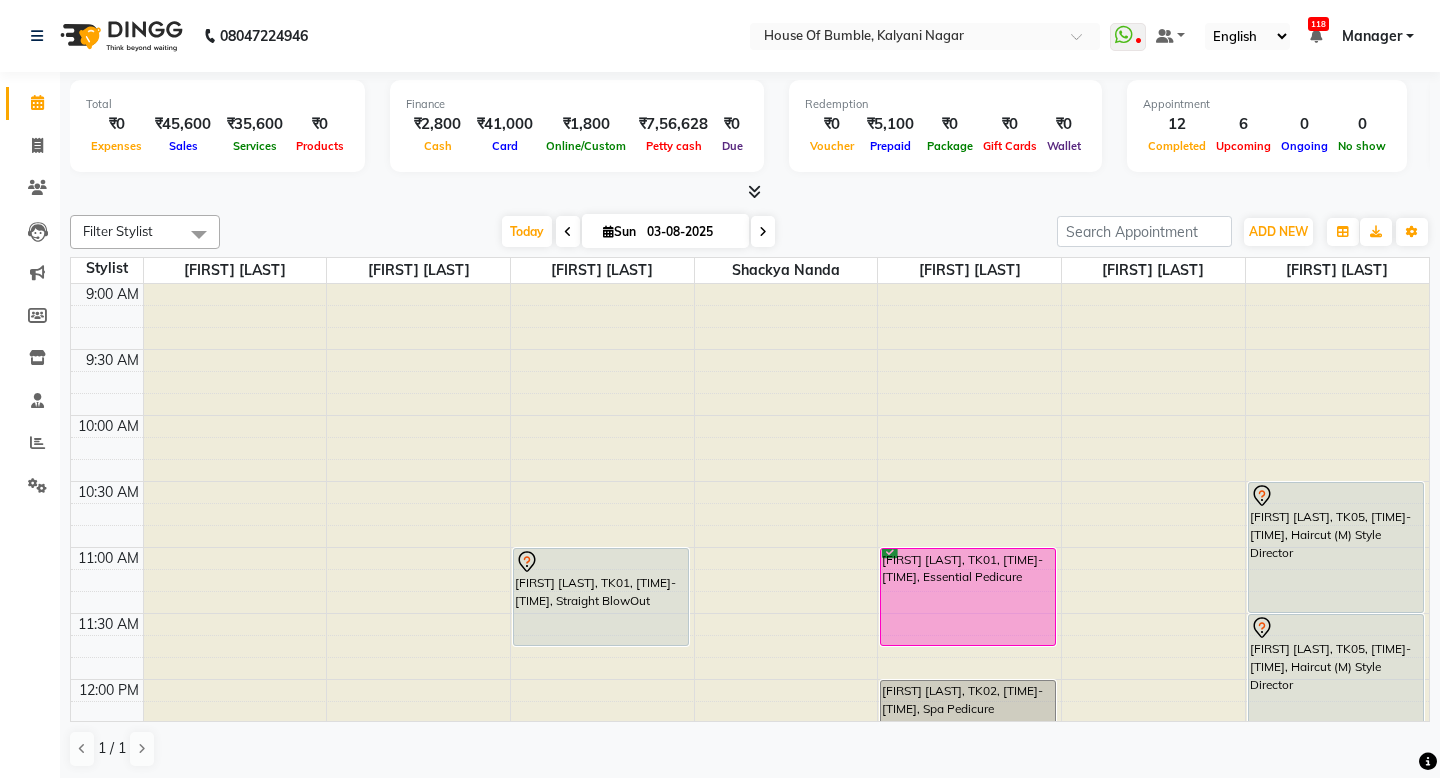 scroll, scrollTop: 0, scrollLeft: 0, axis: both 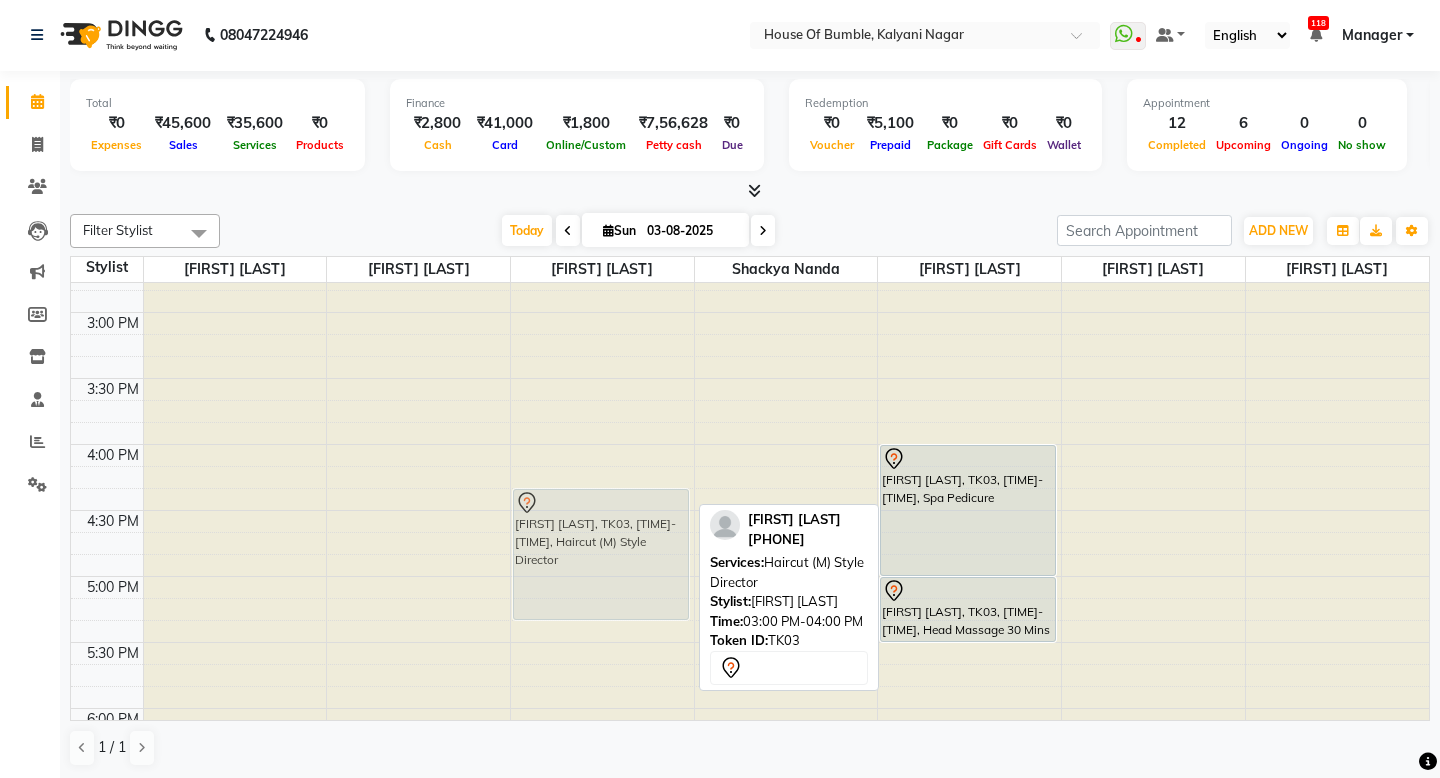 drag, startPoint x: 597, startPoint y: 530, endPoint x: 644, endPoint y: 594, distance: 79.40403 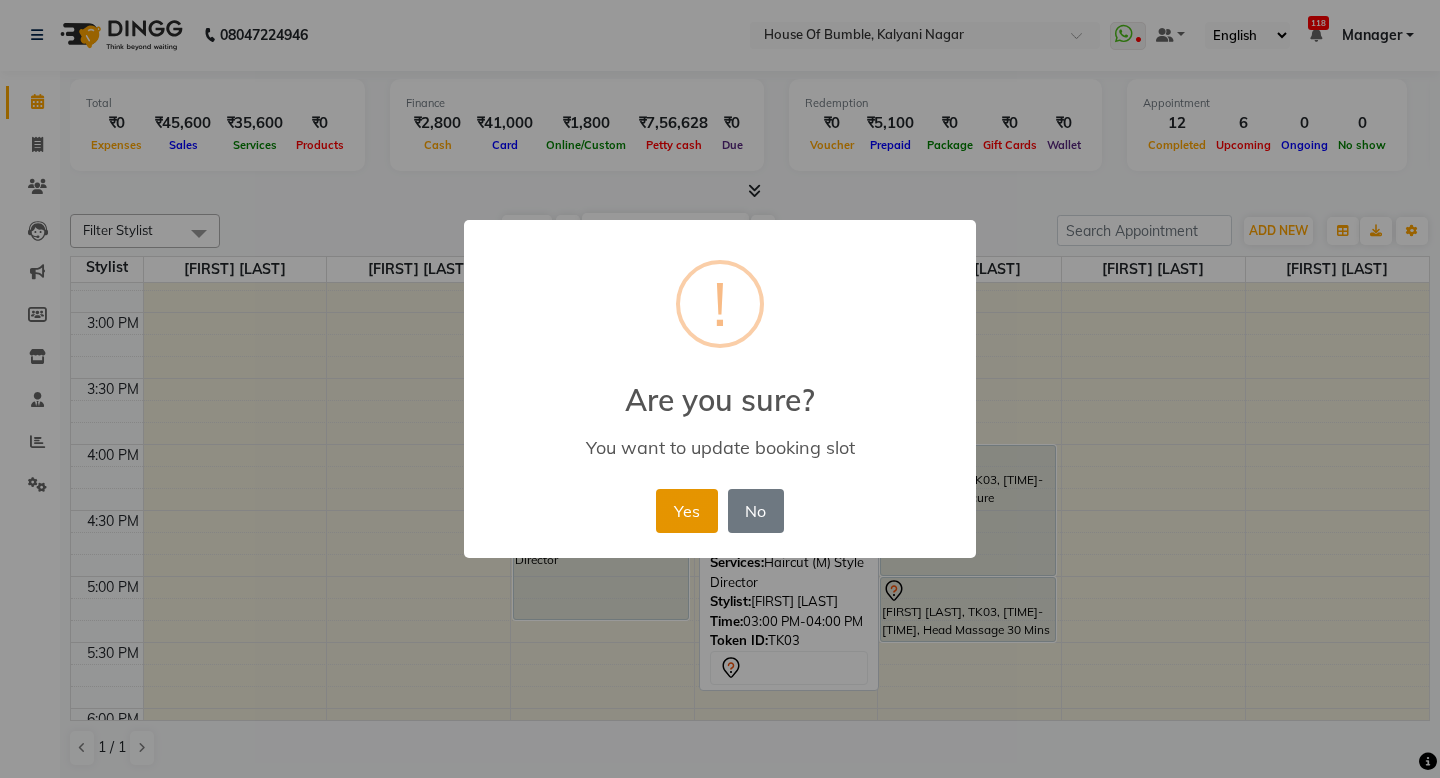 click on "Yes" at bounding box center (686, 511) 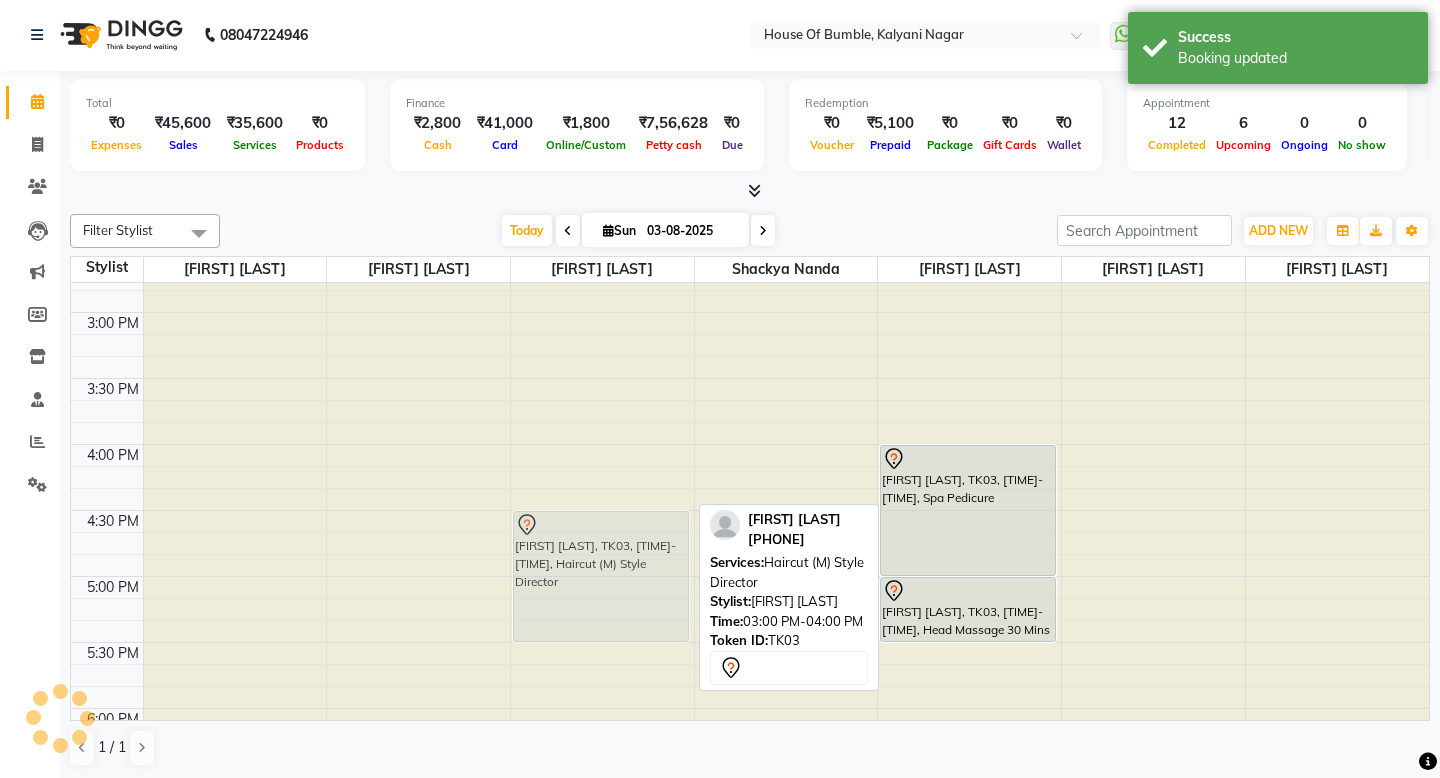 click on "[FIRST] [LAST], TK01, [TIME]-[TIME], Straight BlowOut             [FIRST] [LAST], TK04, [TIME]-[TIME], Haircut (M) Top Stylist             [FIRST] [LAST], TK03, [TIME]-[TIME], Haircut (M) Style Director             [FIRST] [LAST], TK03, [TIME]-[TIME], Haircut (M) Style Director" at bounding box center [602, 312] 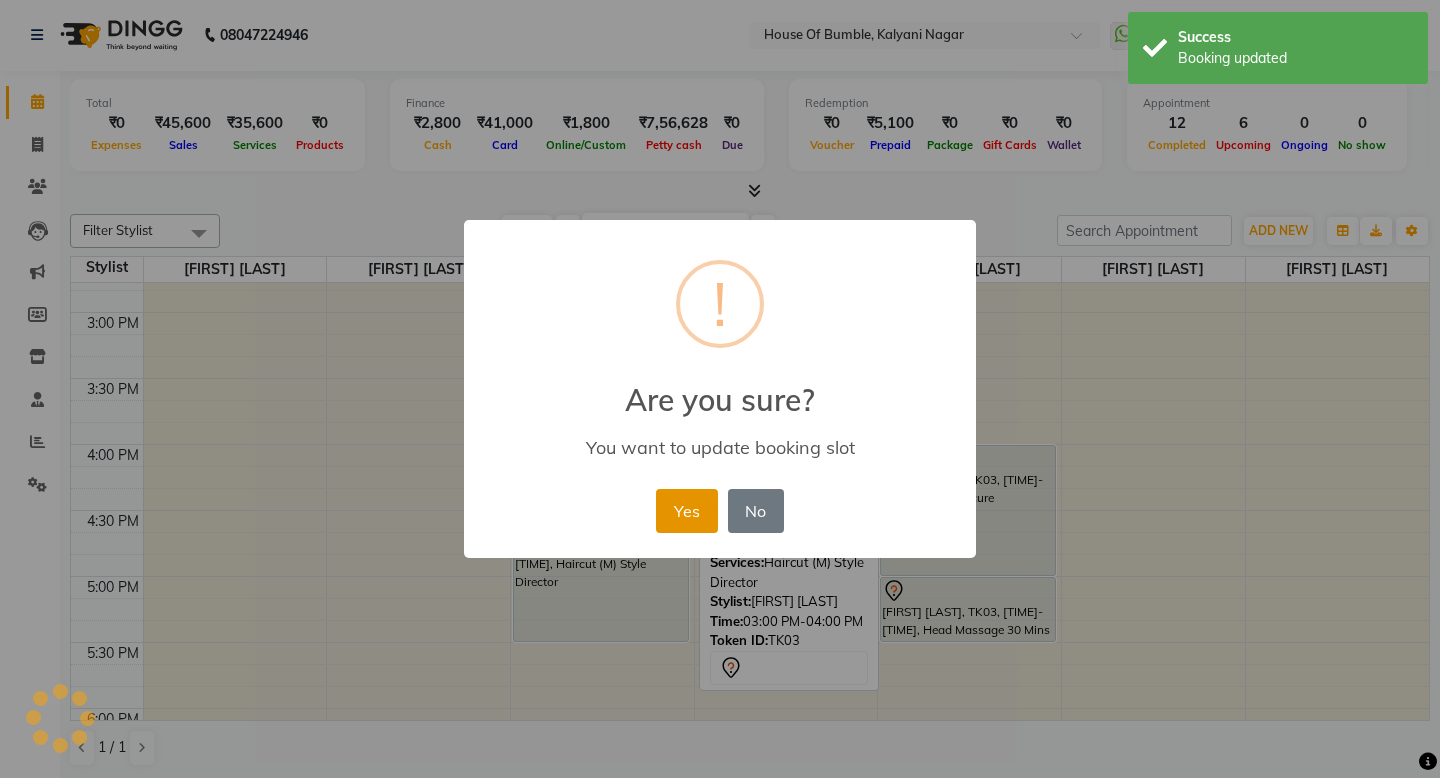 click on "Yes" at bounding box center [686, 511] 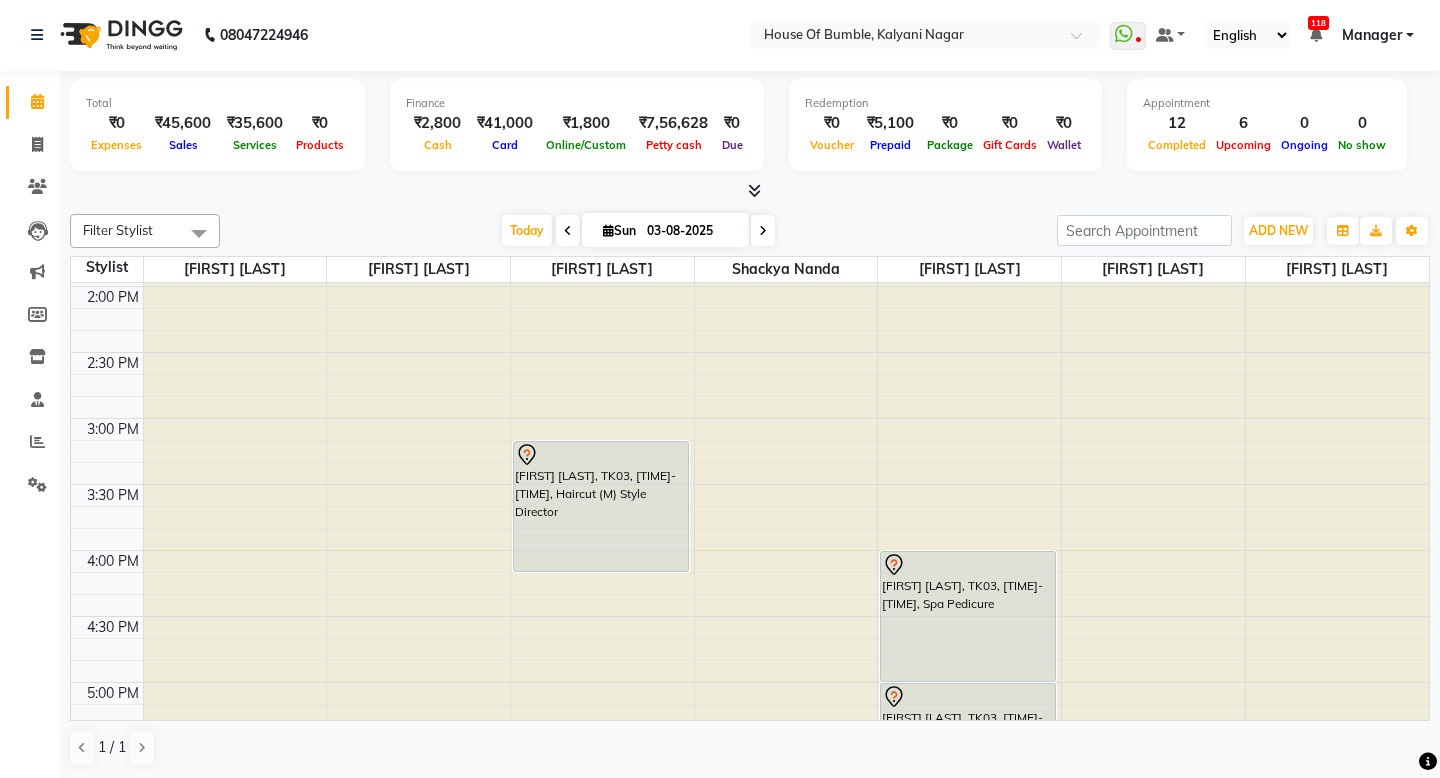 scroll, scrollTop: 691, scrollLeft: 0, axis: vertical 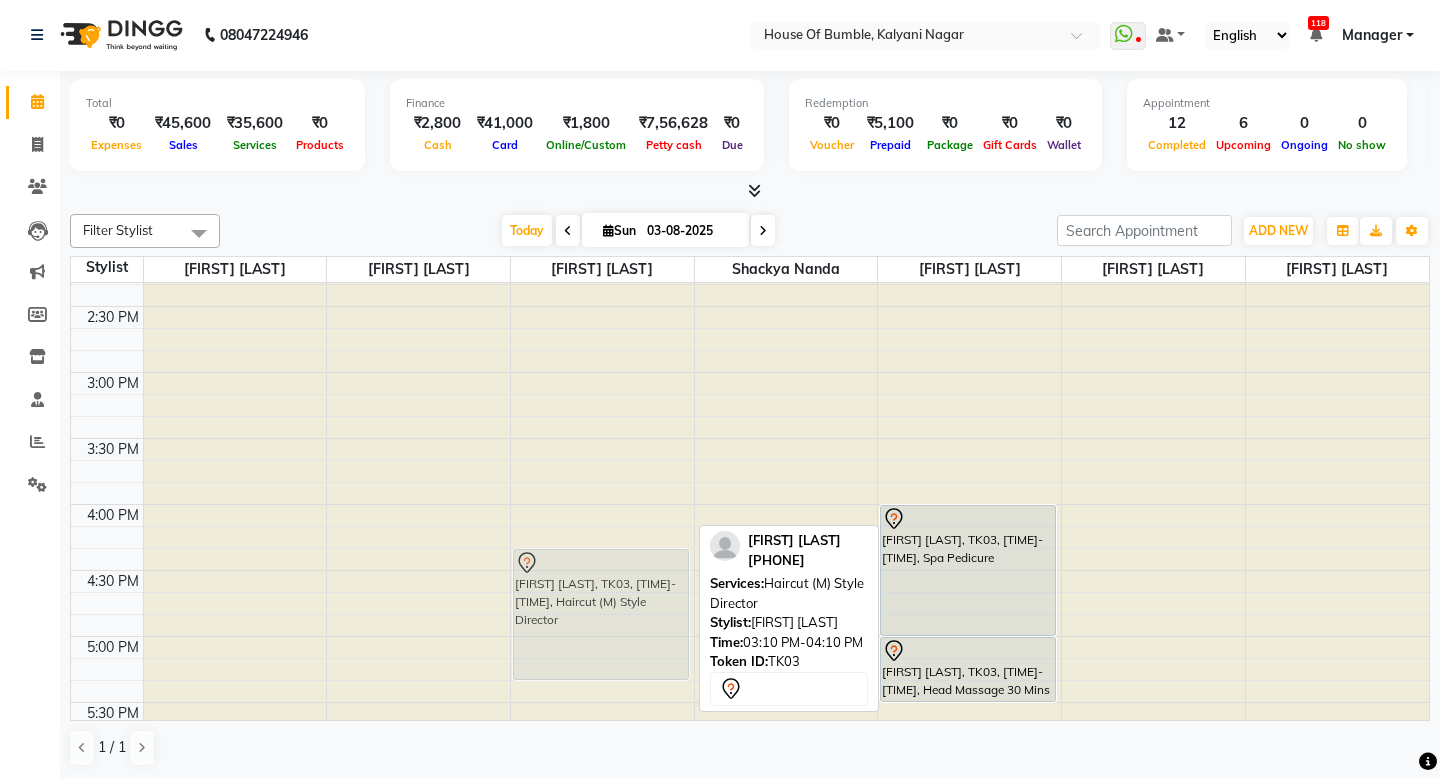 drag, startPoint x: 635, startPoint y: 510, endPoint x: 607, endPoint y: 657, distance: 149.64291 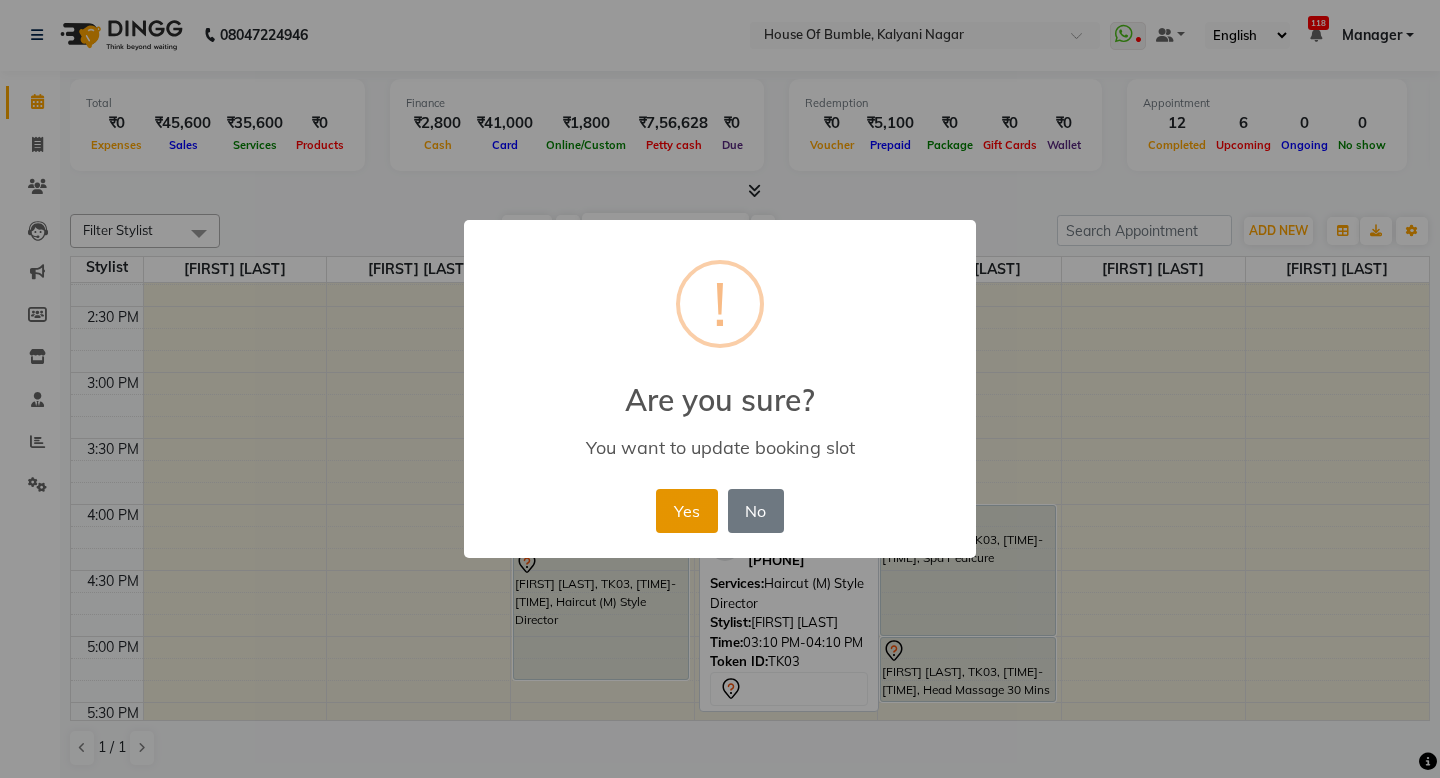 click on "Yes" at bounding box center (686, 511) 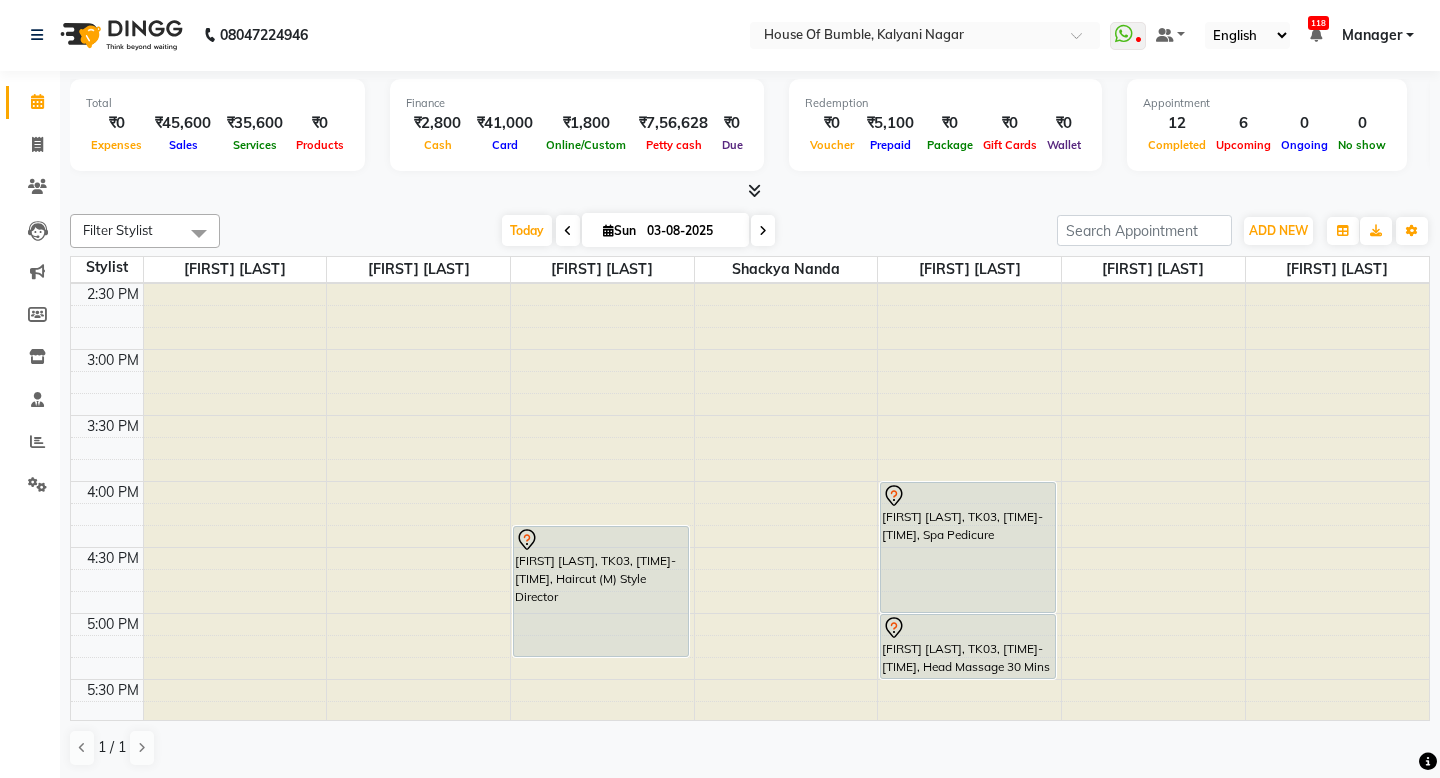 scroll, scrollTop: 718, scrollLeft: 0, axis: vertical 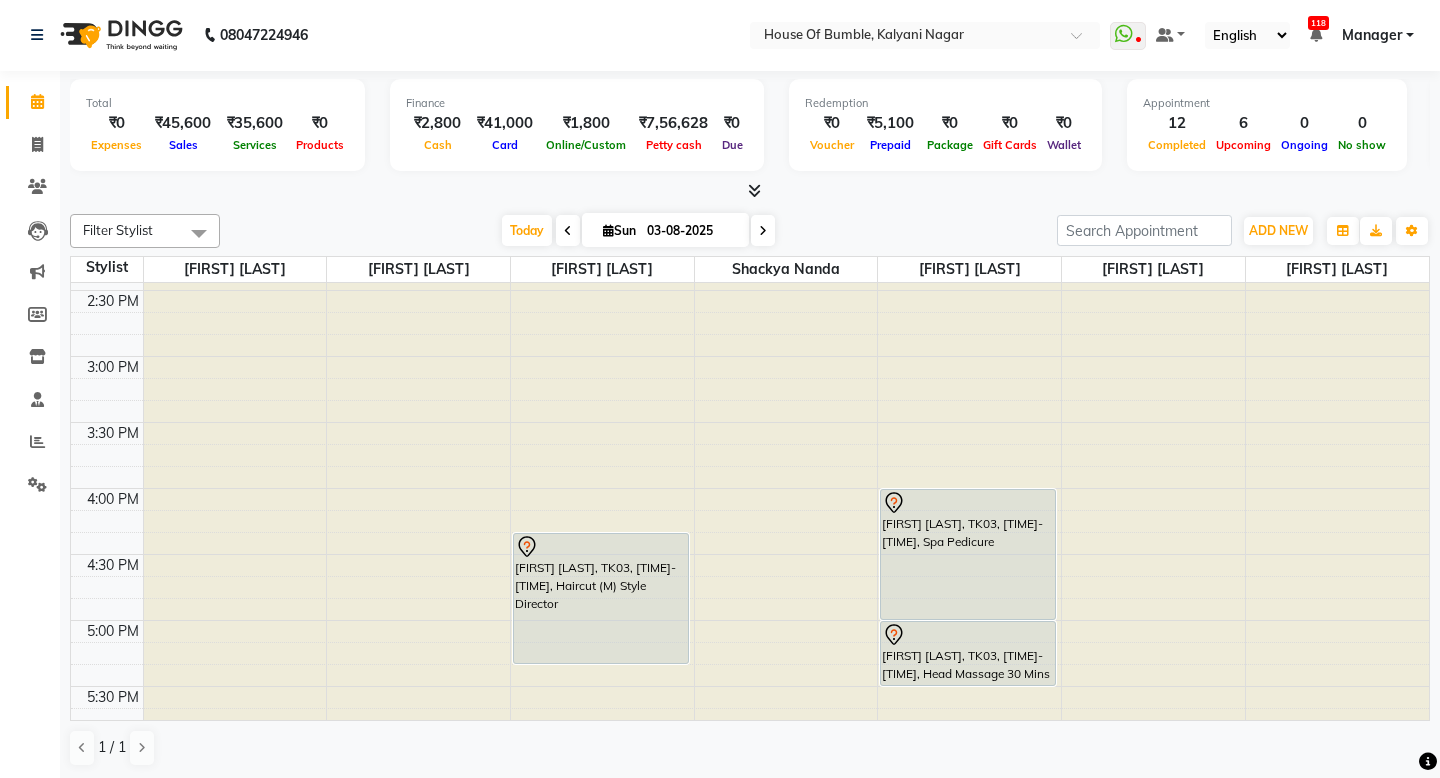 click at bounding box center (602, -435) 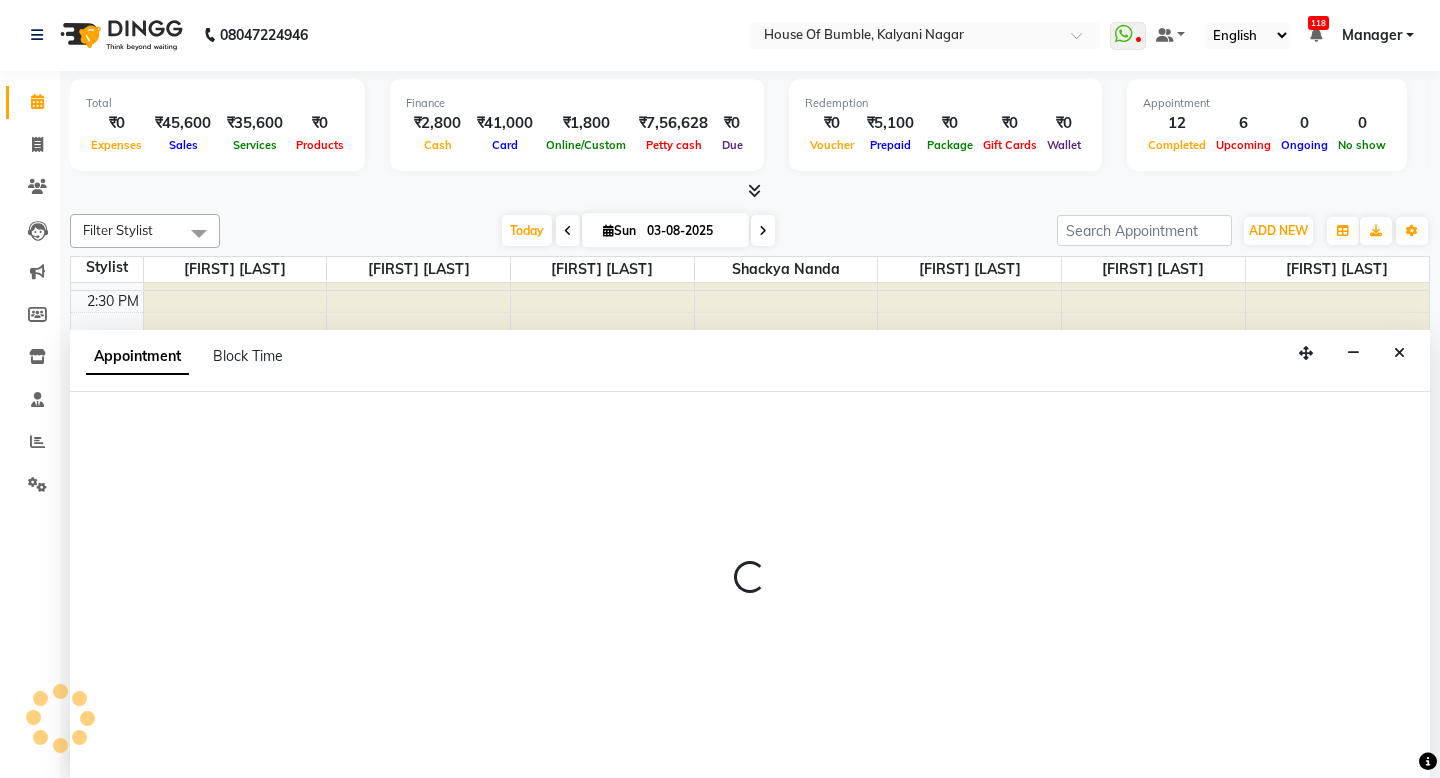 select on "9480" 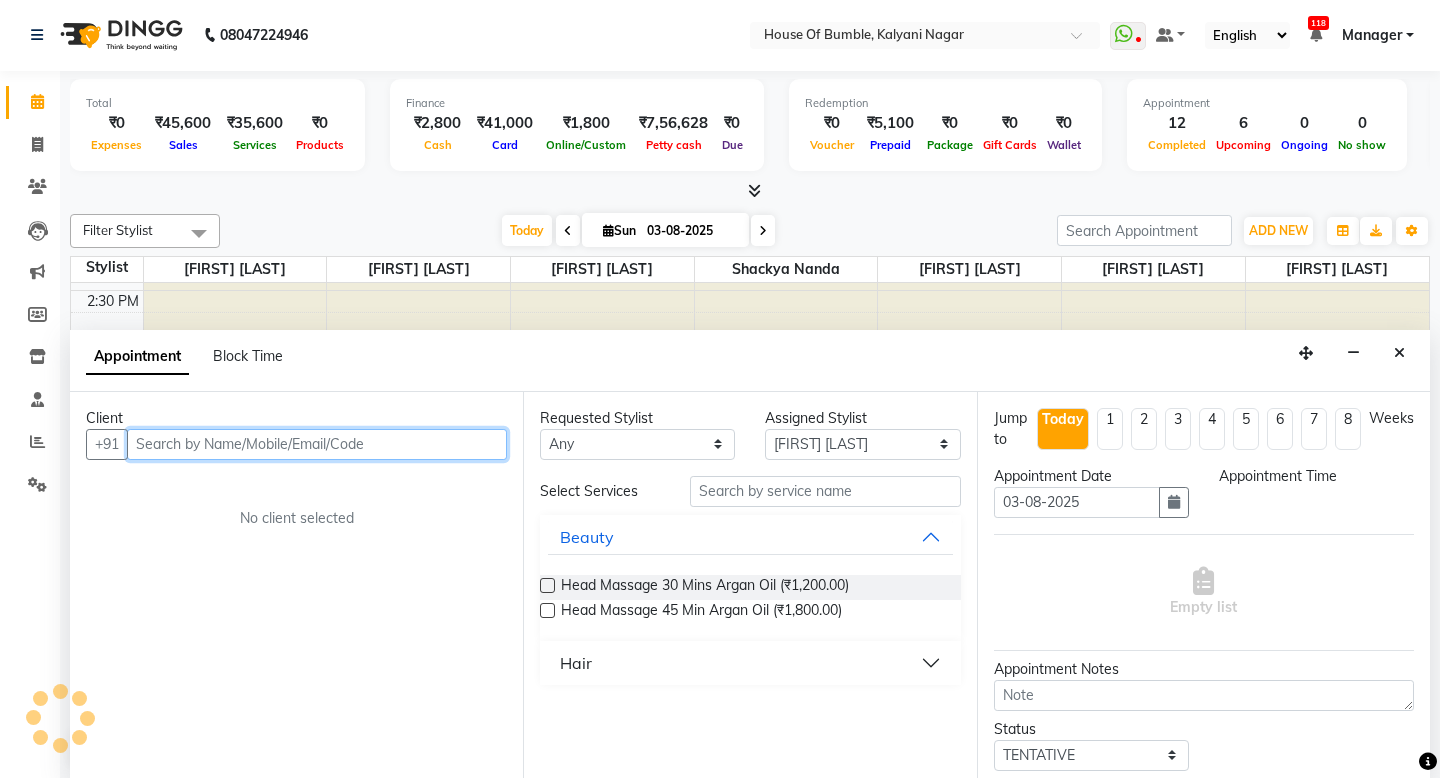 select on "930" 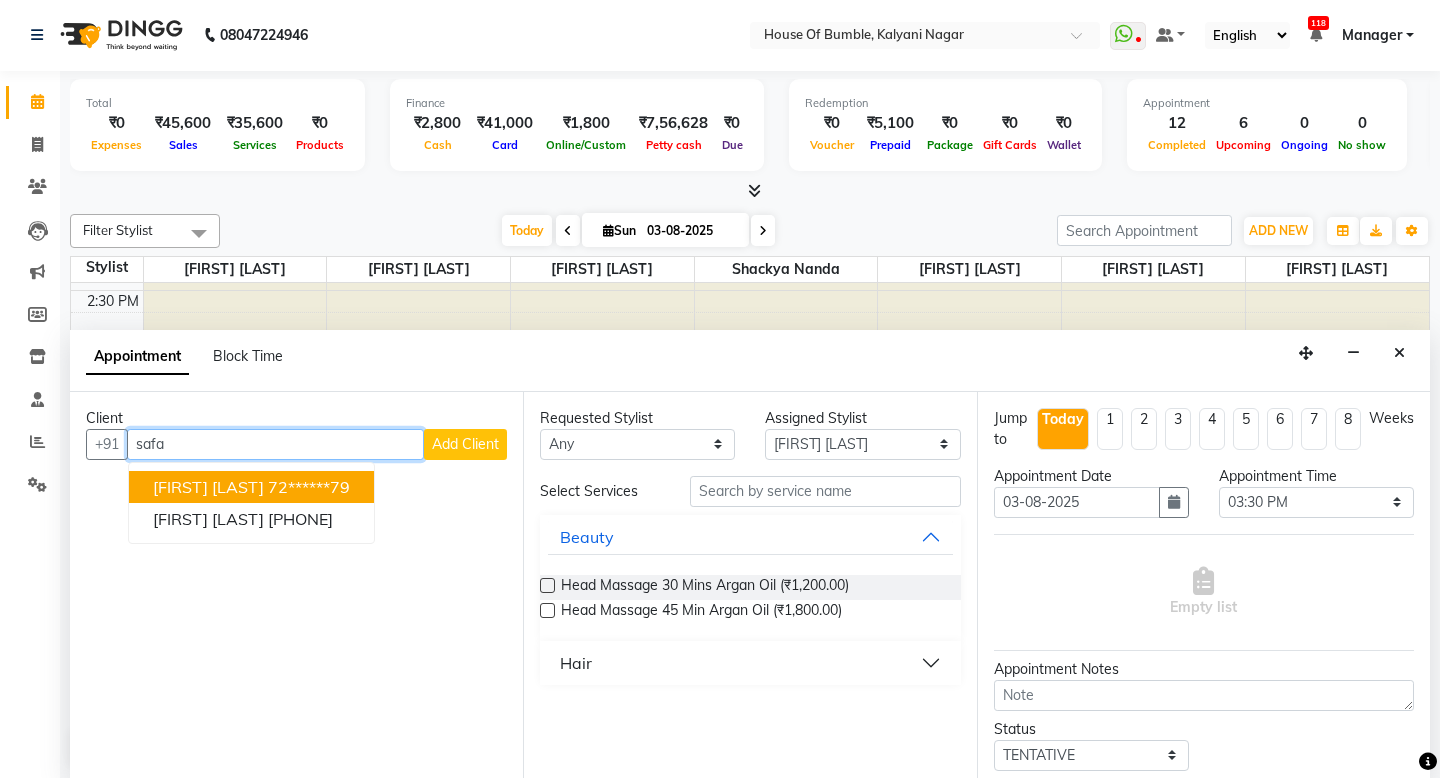 click on "72******79" at bounding box center [309, 487] 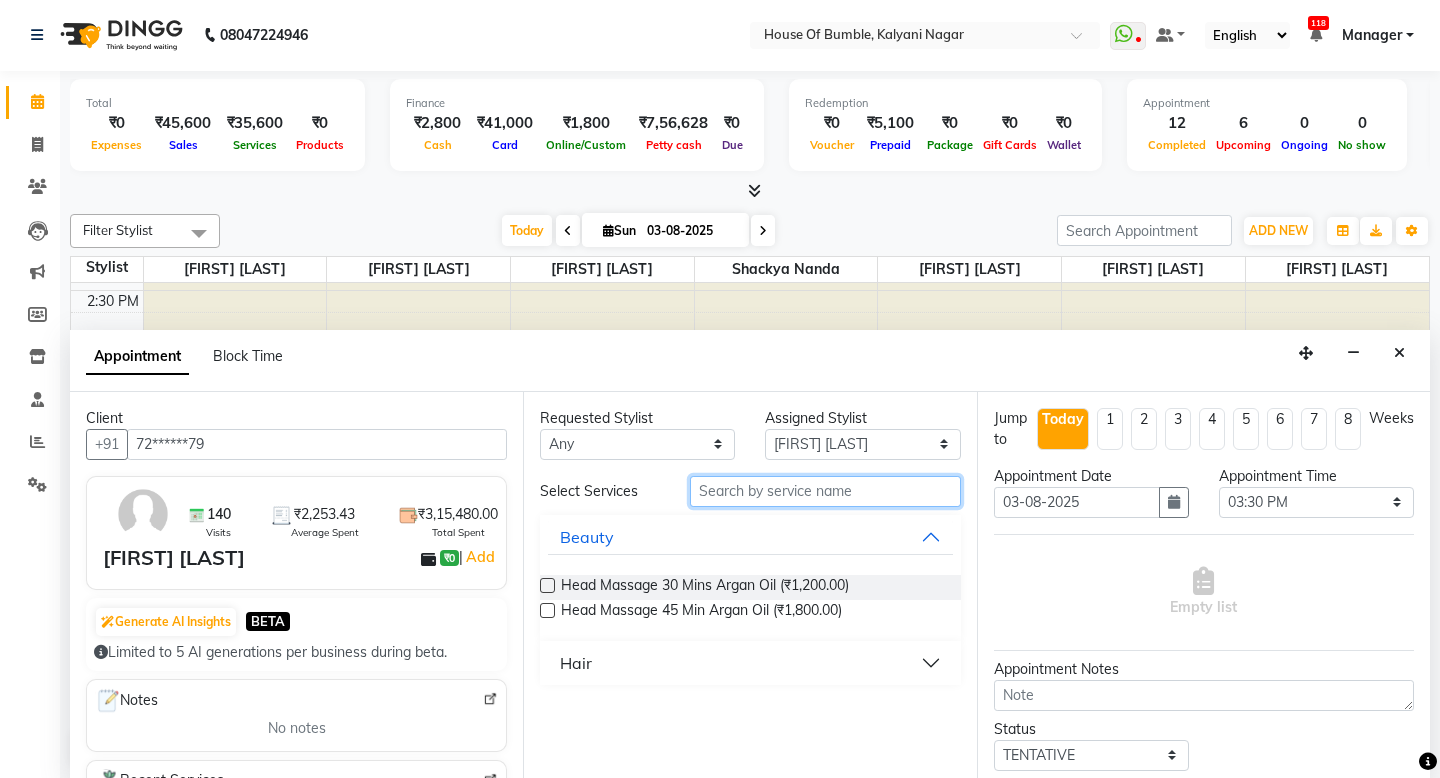 click at bounding box center [825, 491] 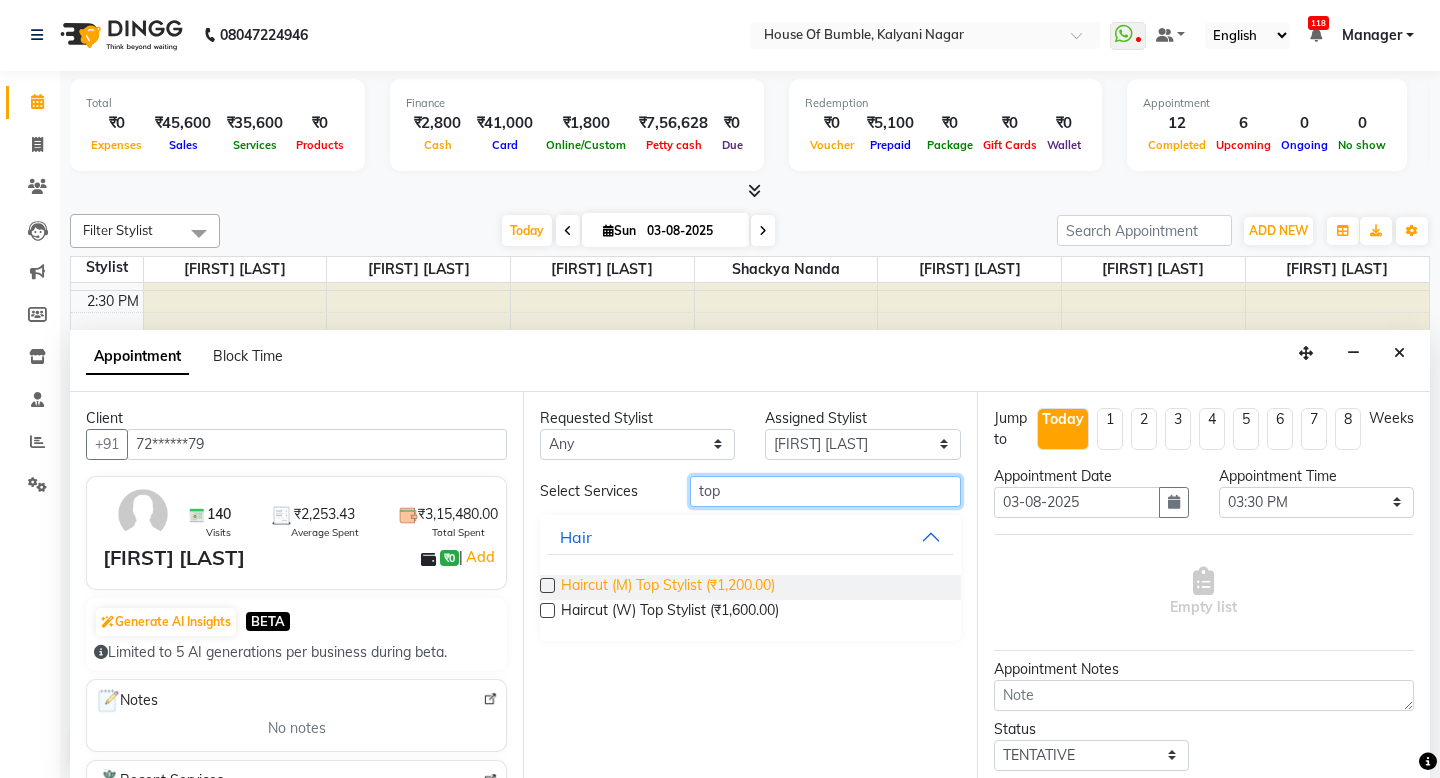 type on "top" 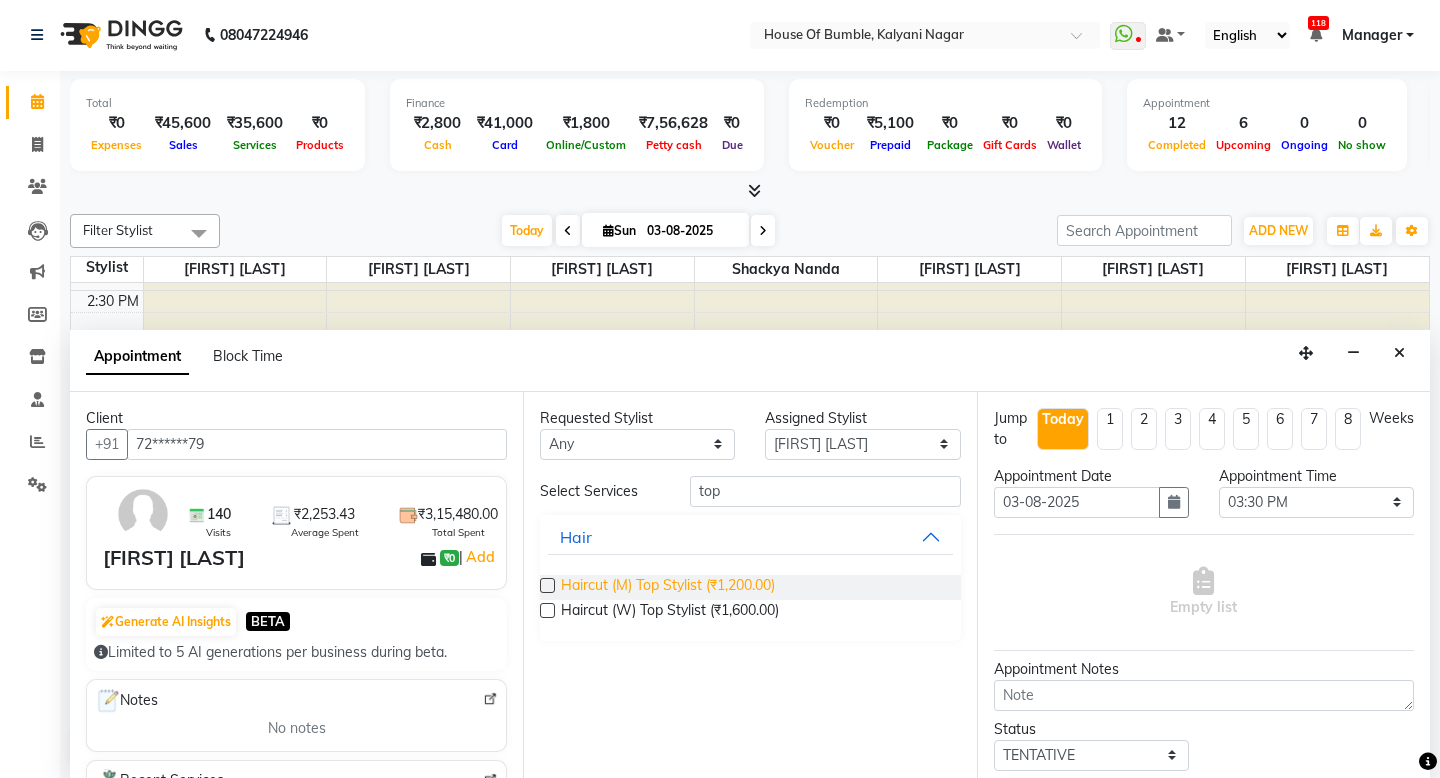 click on "Haircut (M) Top Stylist (₹1,200.00)" at bounding box center [668, 587] 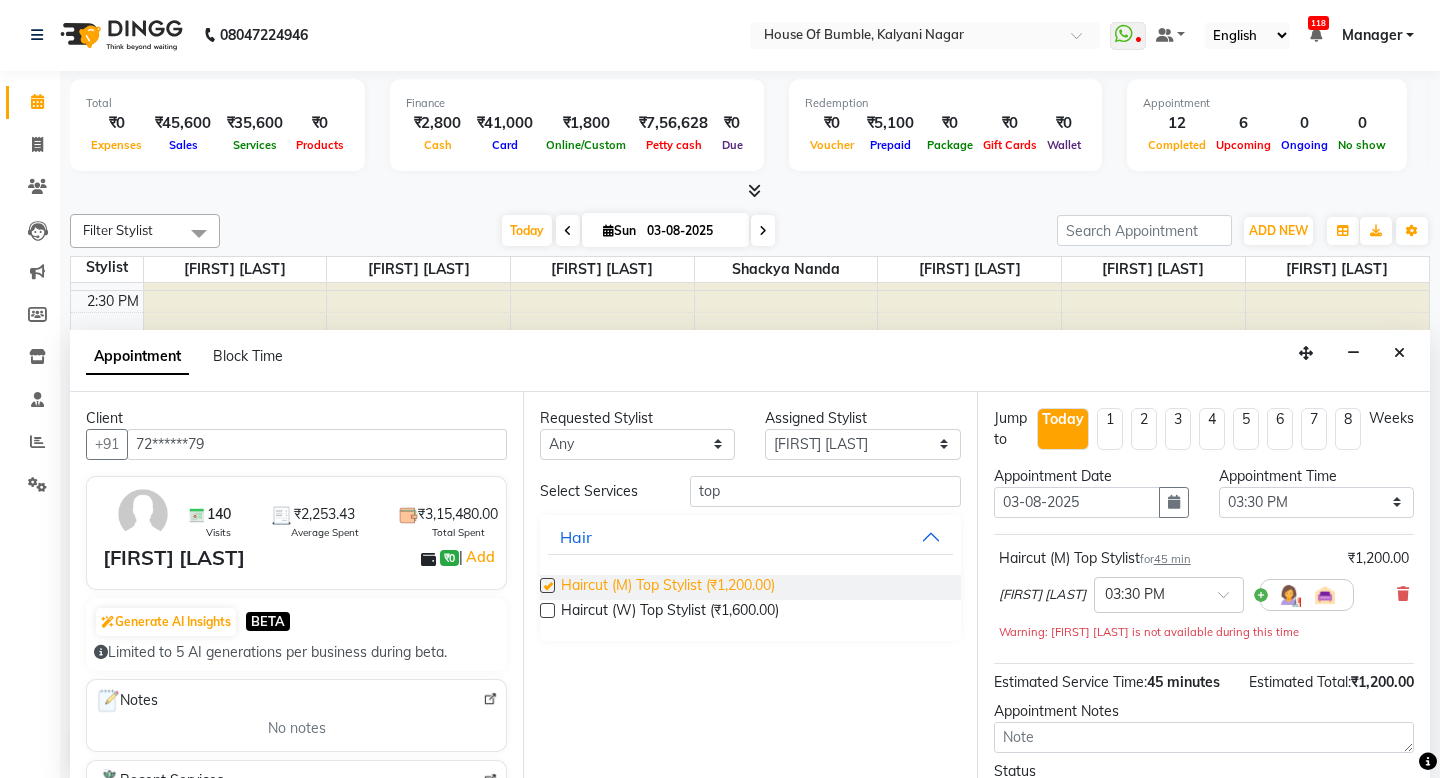 checkbox on "false" 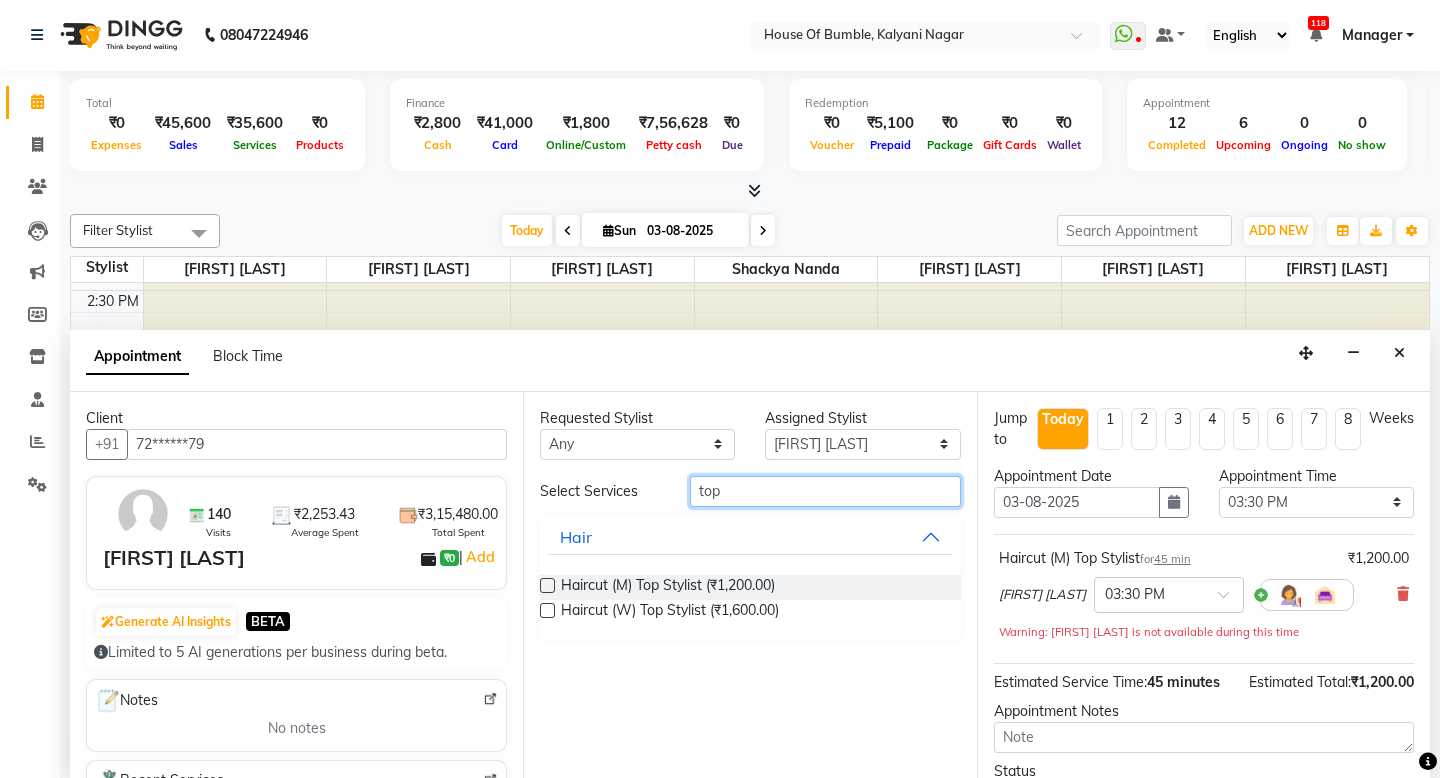 click on "top" at bounding box center (825, 491) 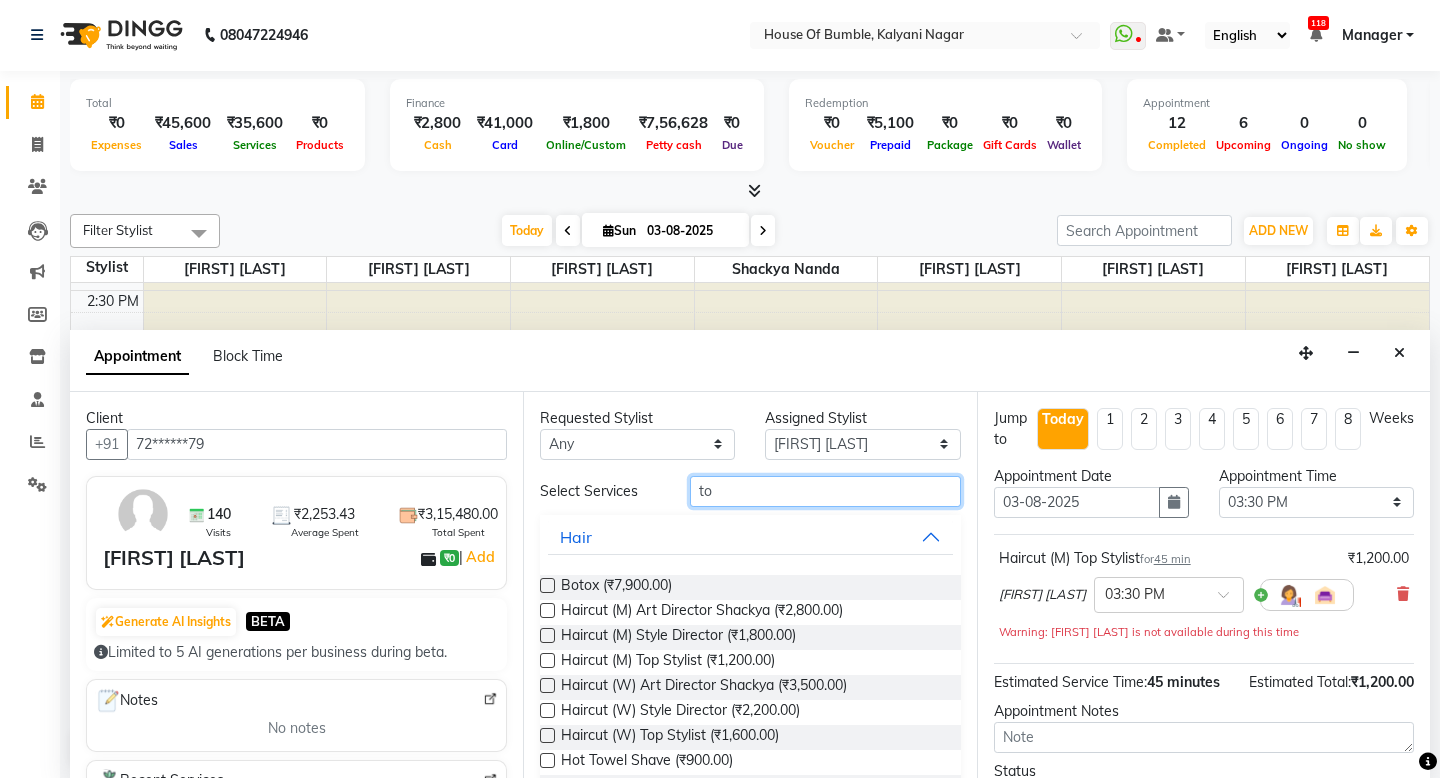 type on "t" 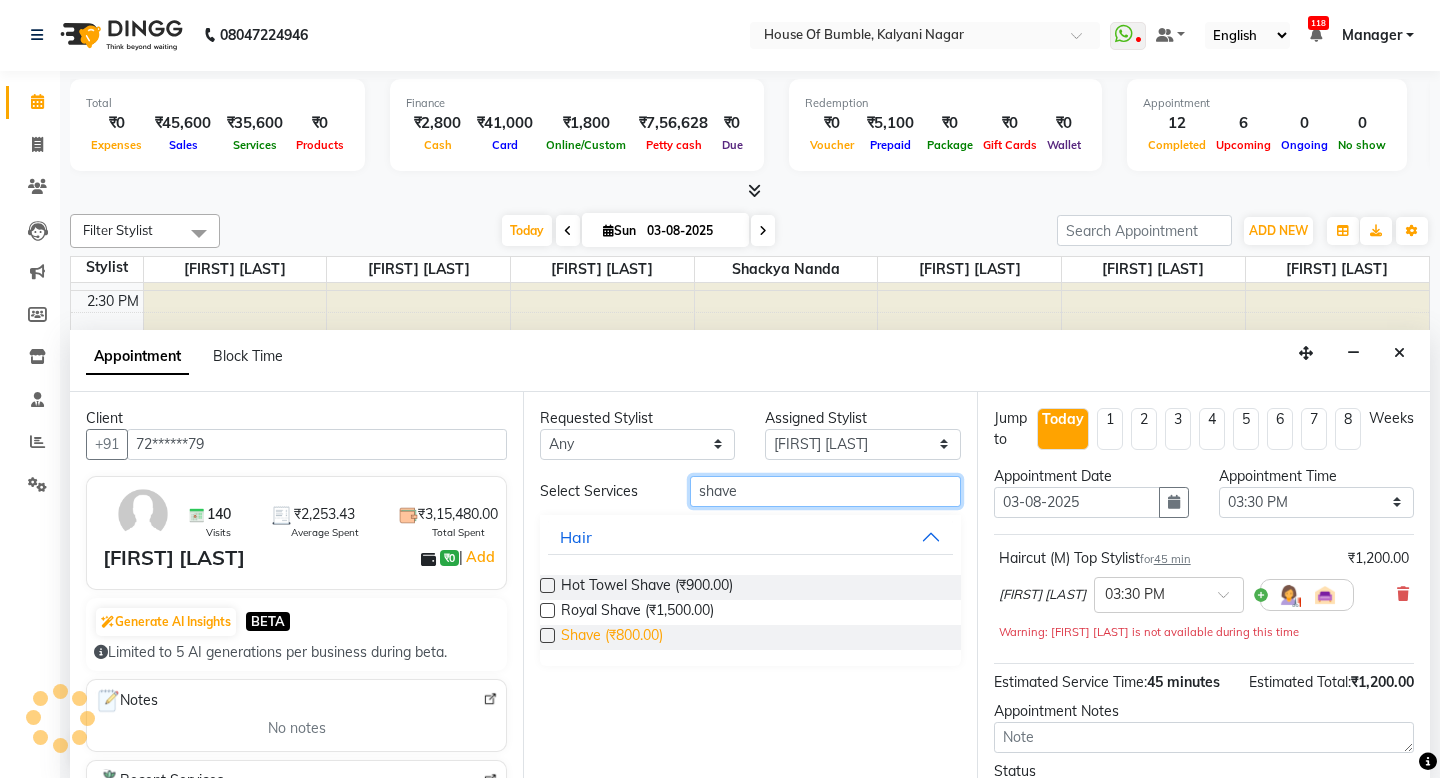 type on "shave" 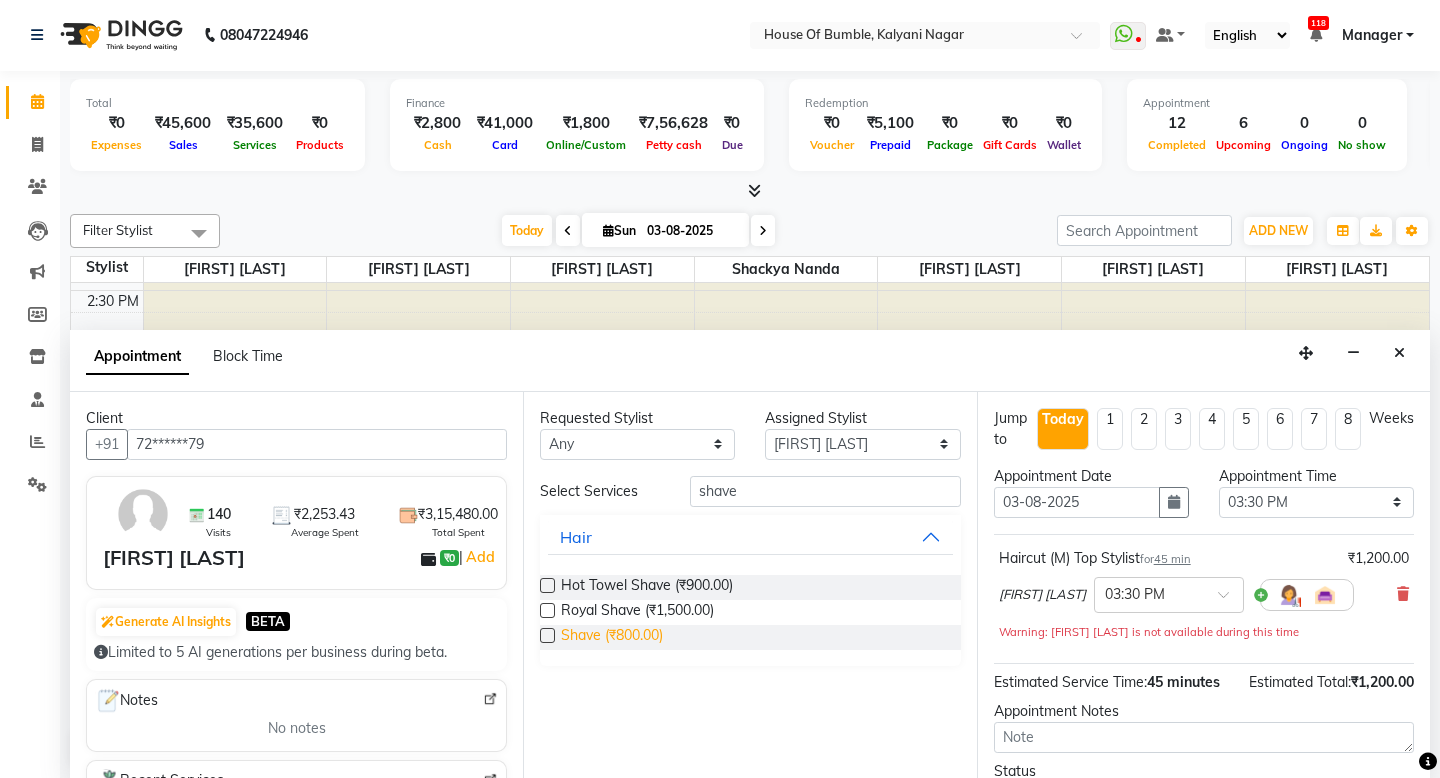 click on "Shave (₹800.00)" at bounding box center (612, 637) 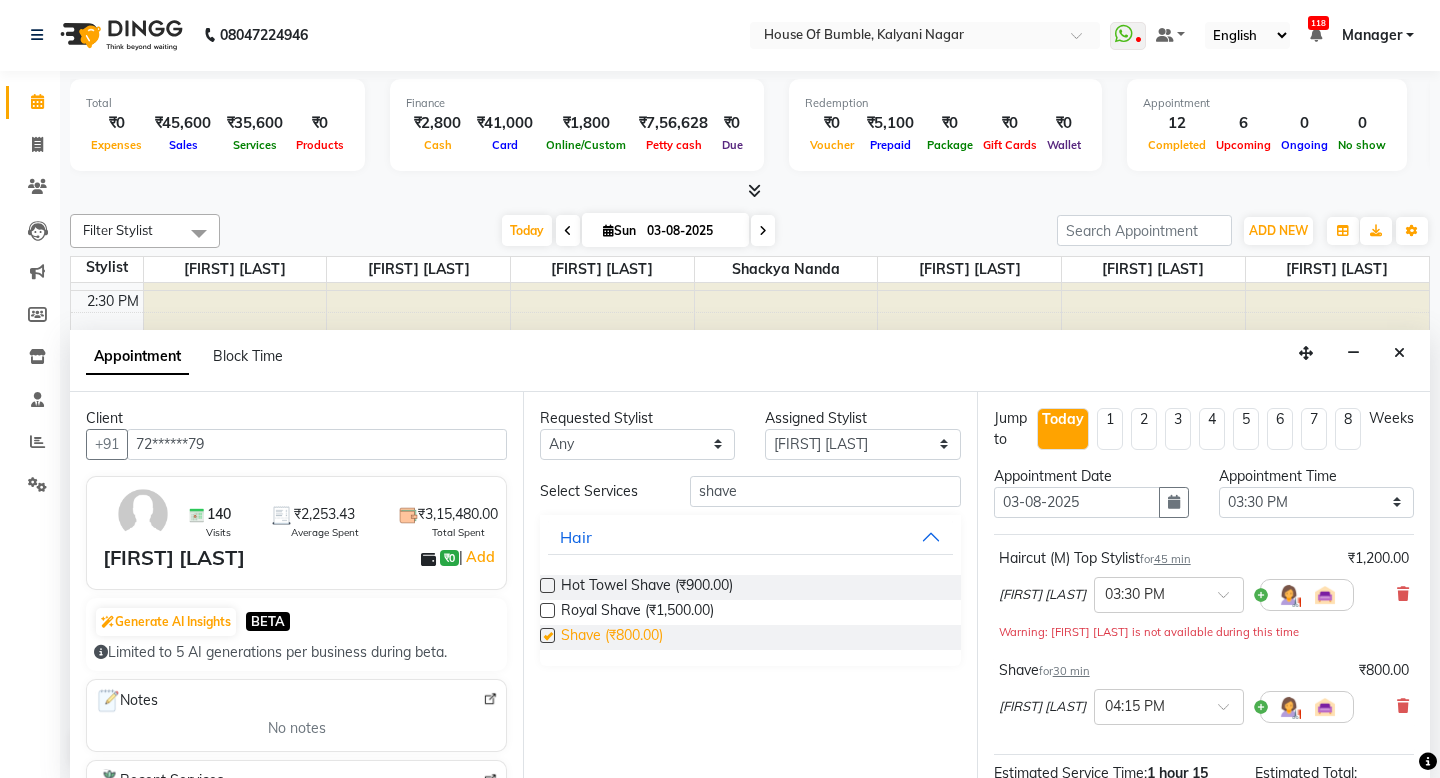 checkbox on "false" 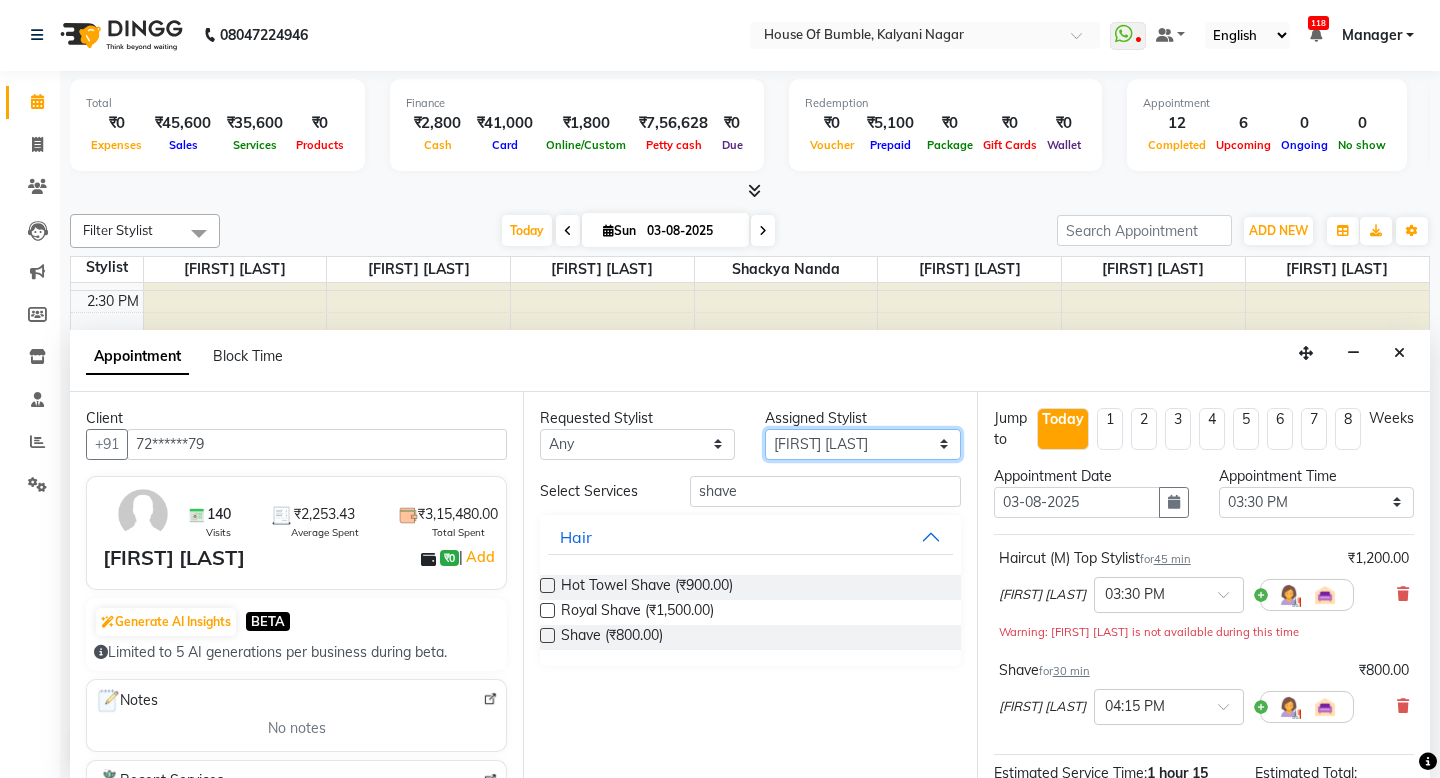 select on "76653" 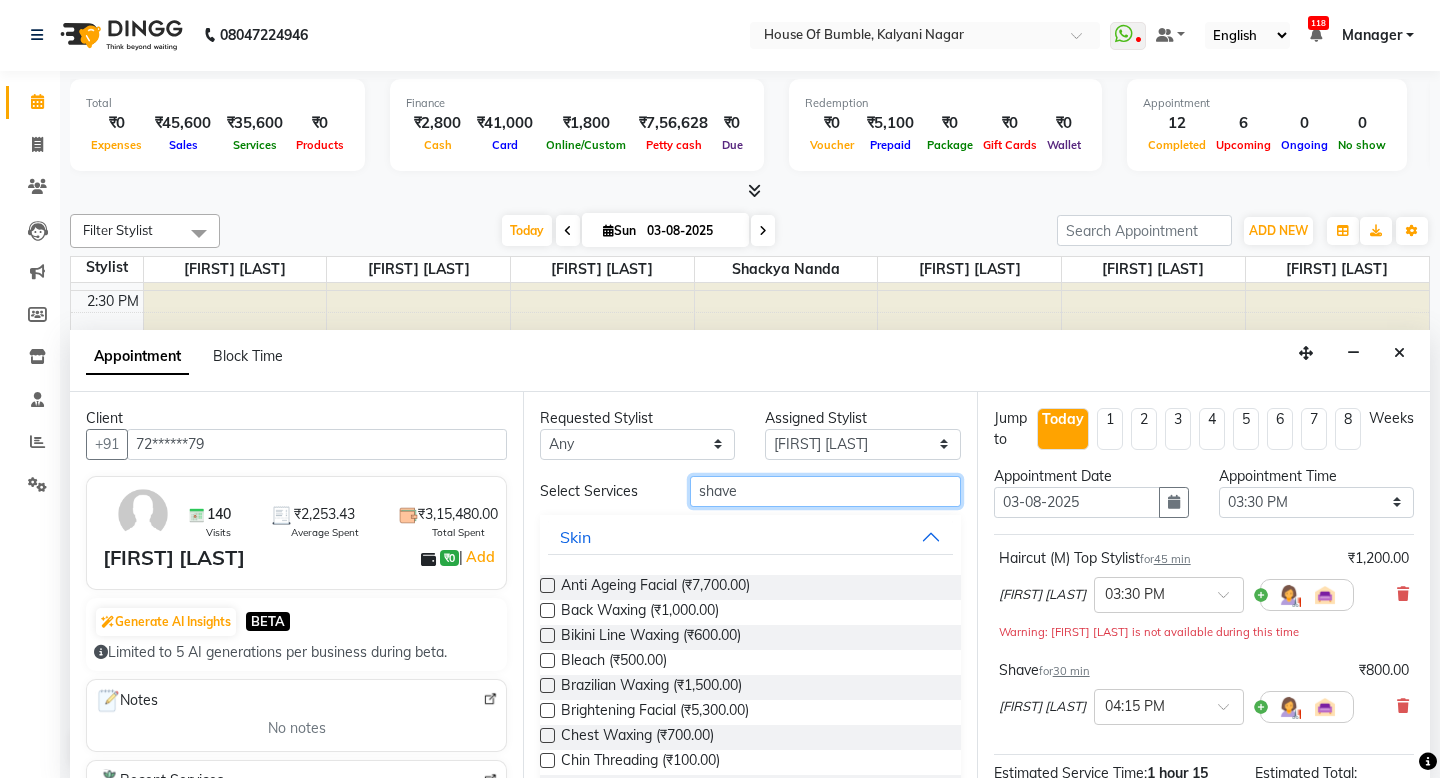 click on "shave" at bounding box center [825, 491] 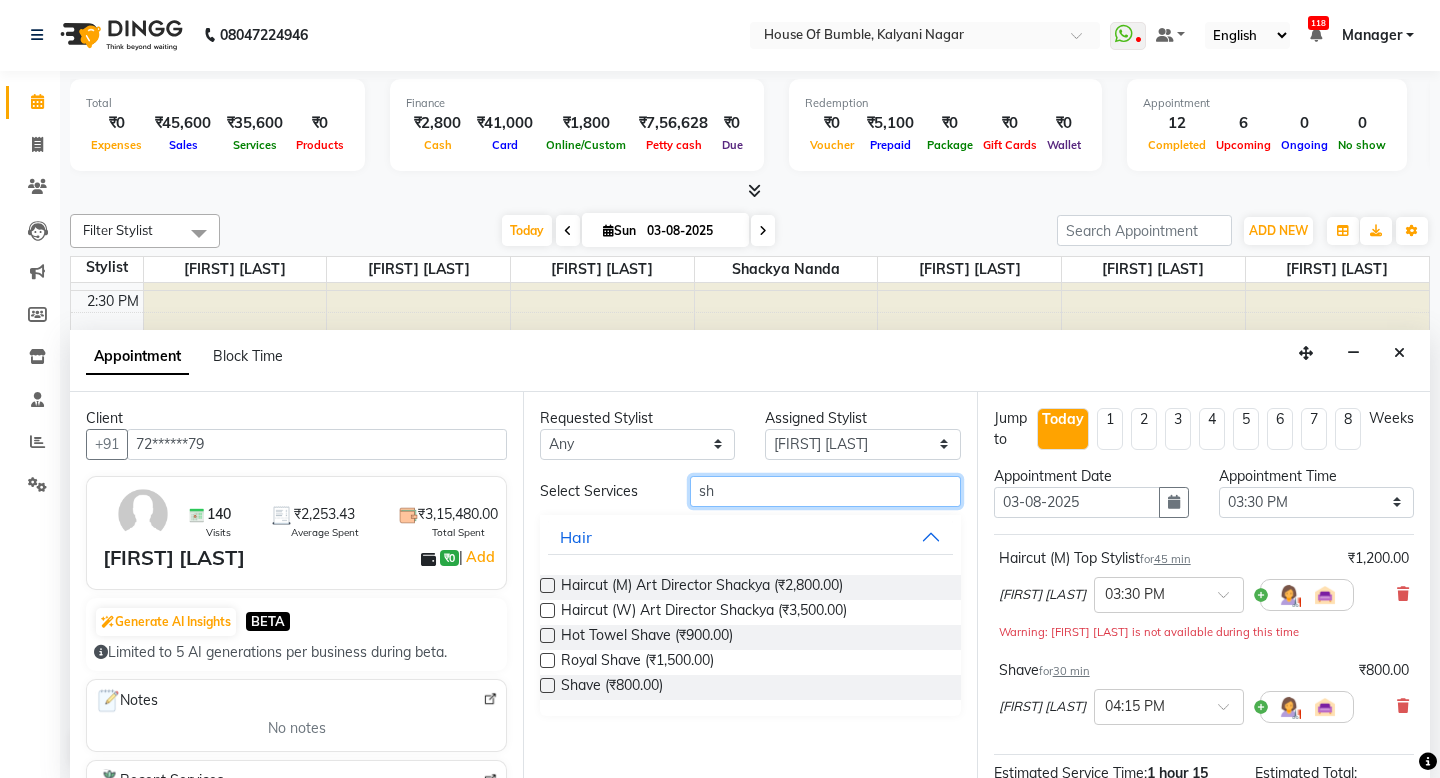 type on "s" 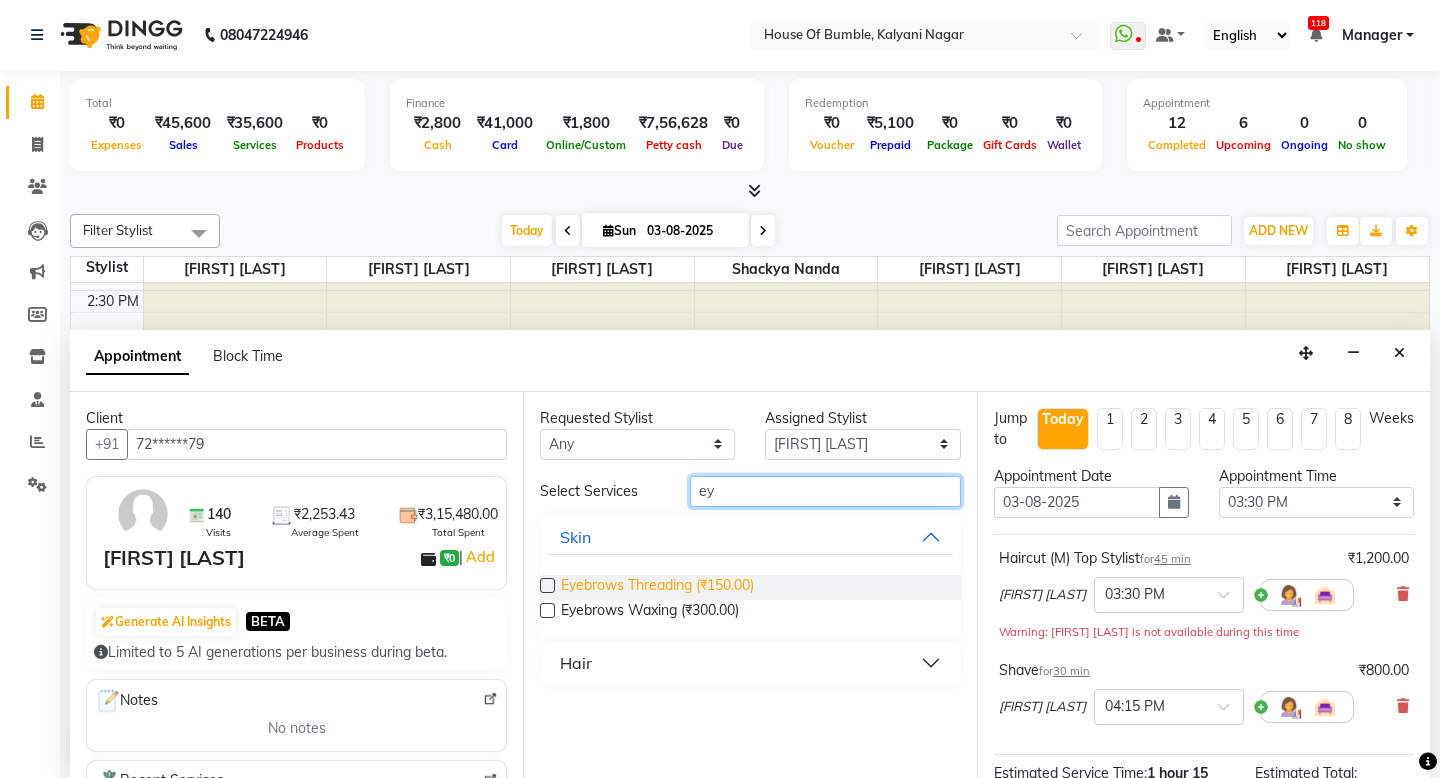 type on "ey" 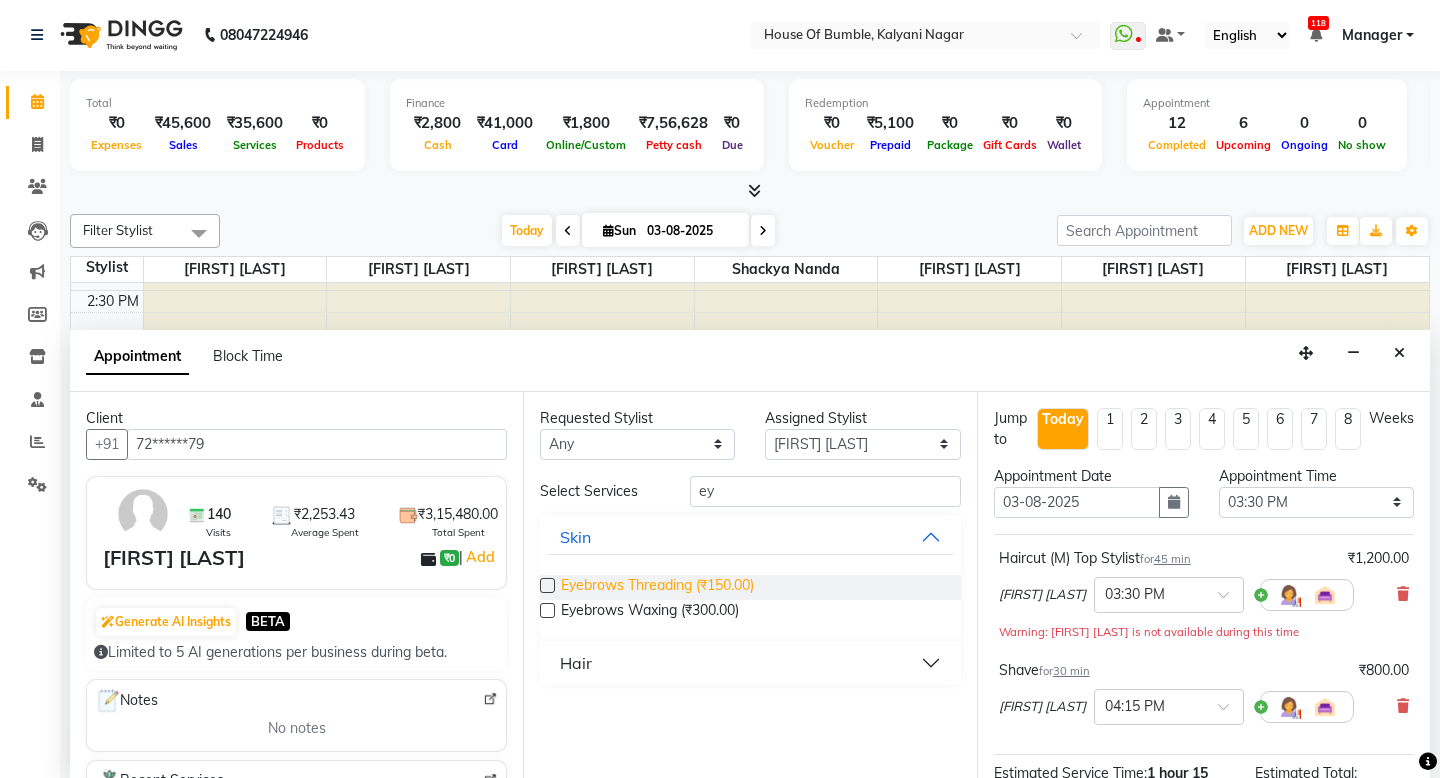 click on "Eyebrows Threading (₹150.00)" at bounding box center [657, 587] 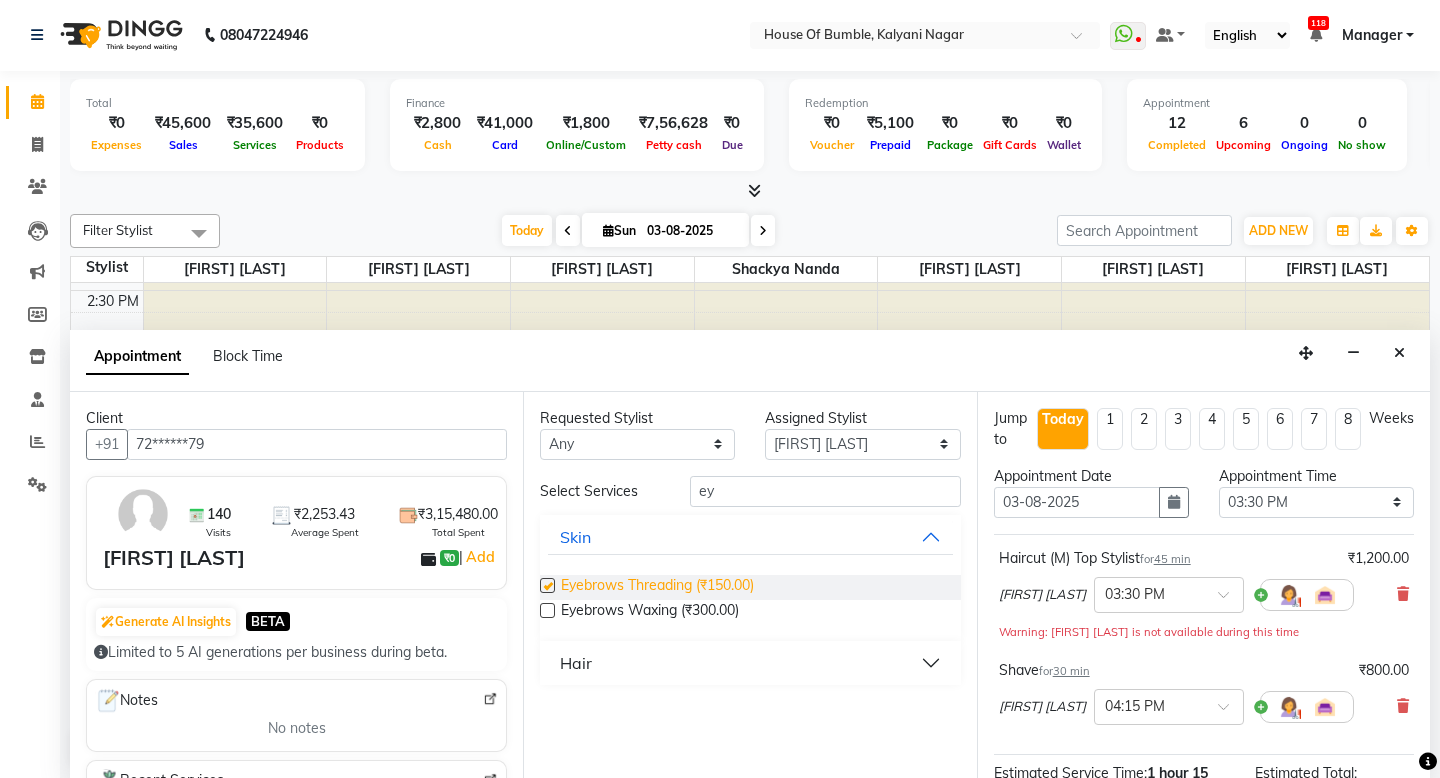 checkbox on "false" 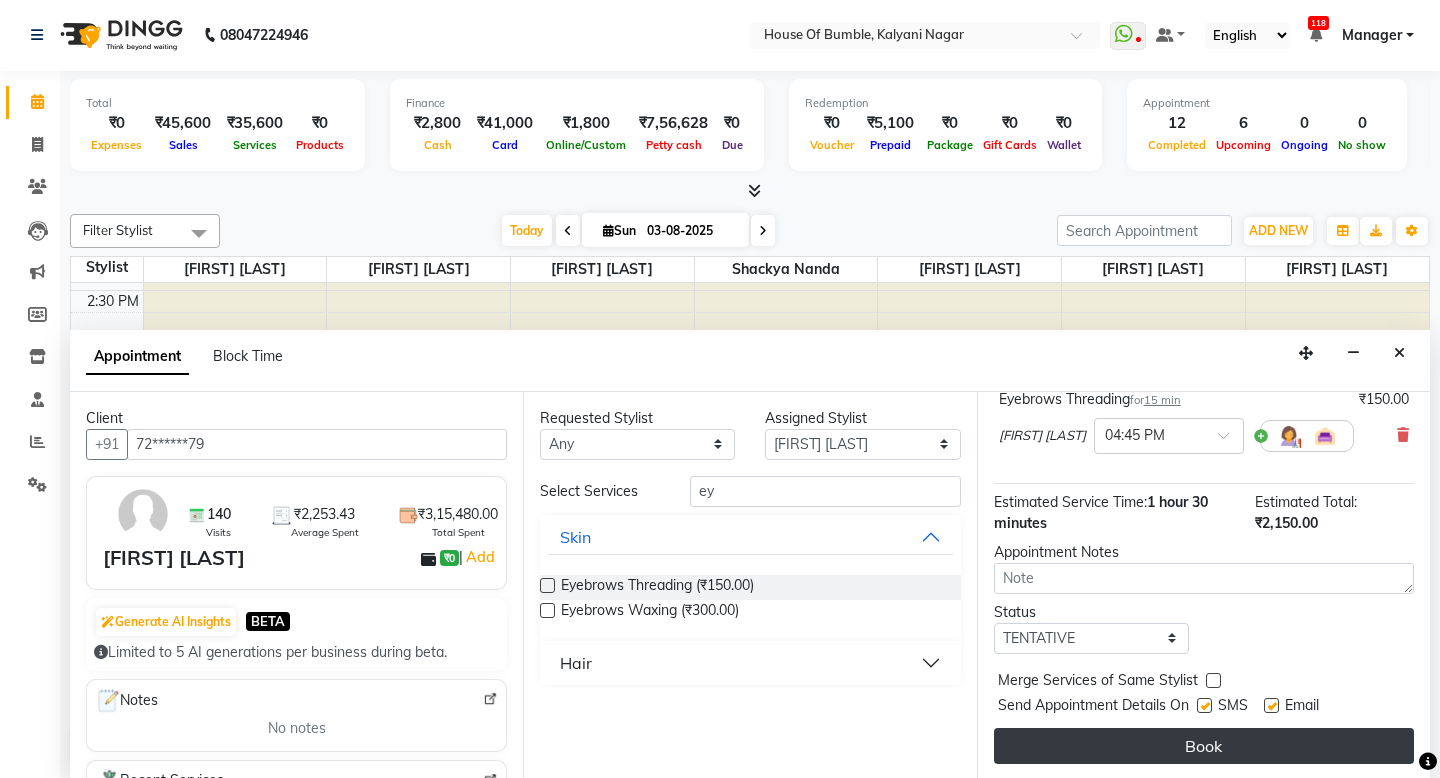 scroll, scrollTop: 362, scrollLeft: 0, axis: vertical 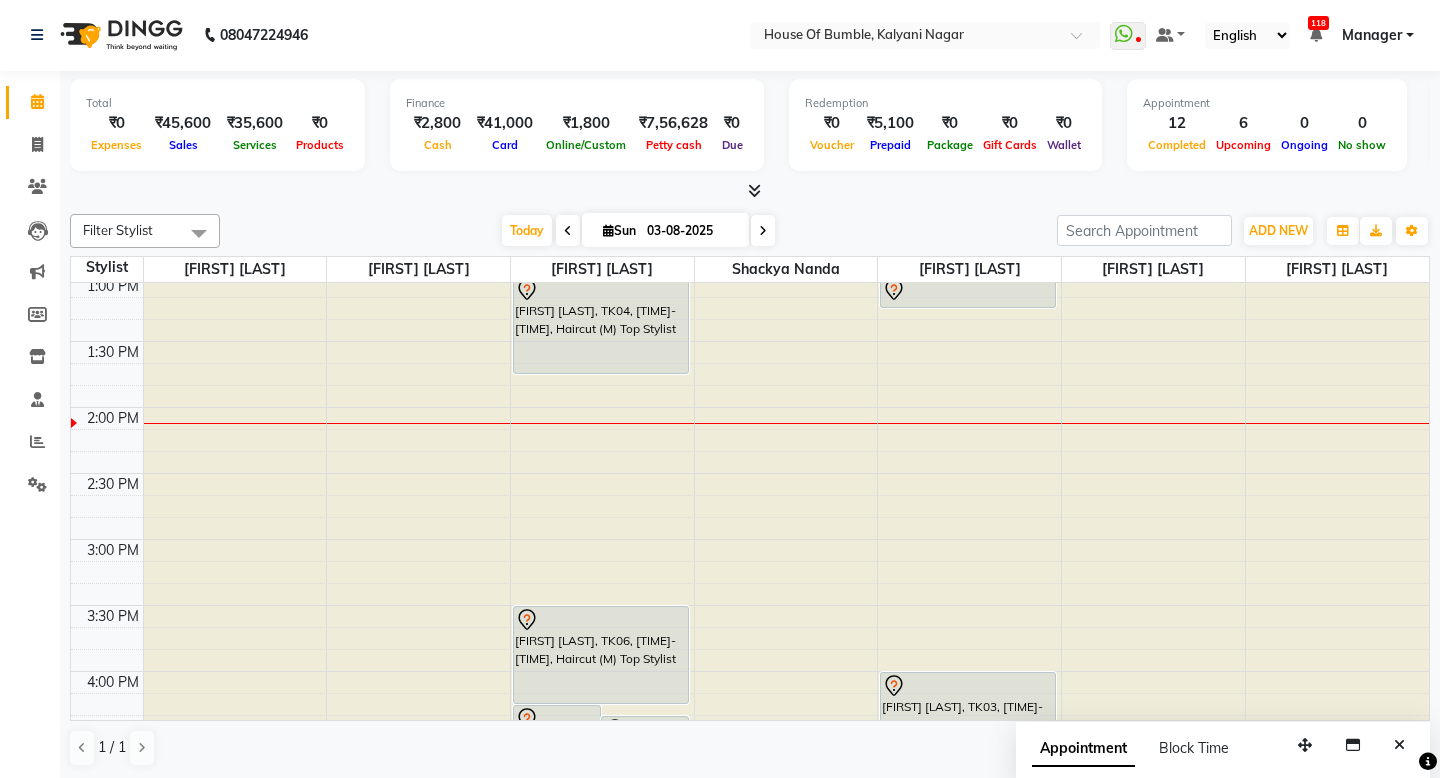 click at bounding box center (418, -252) 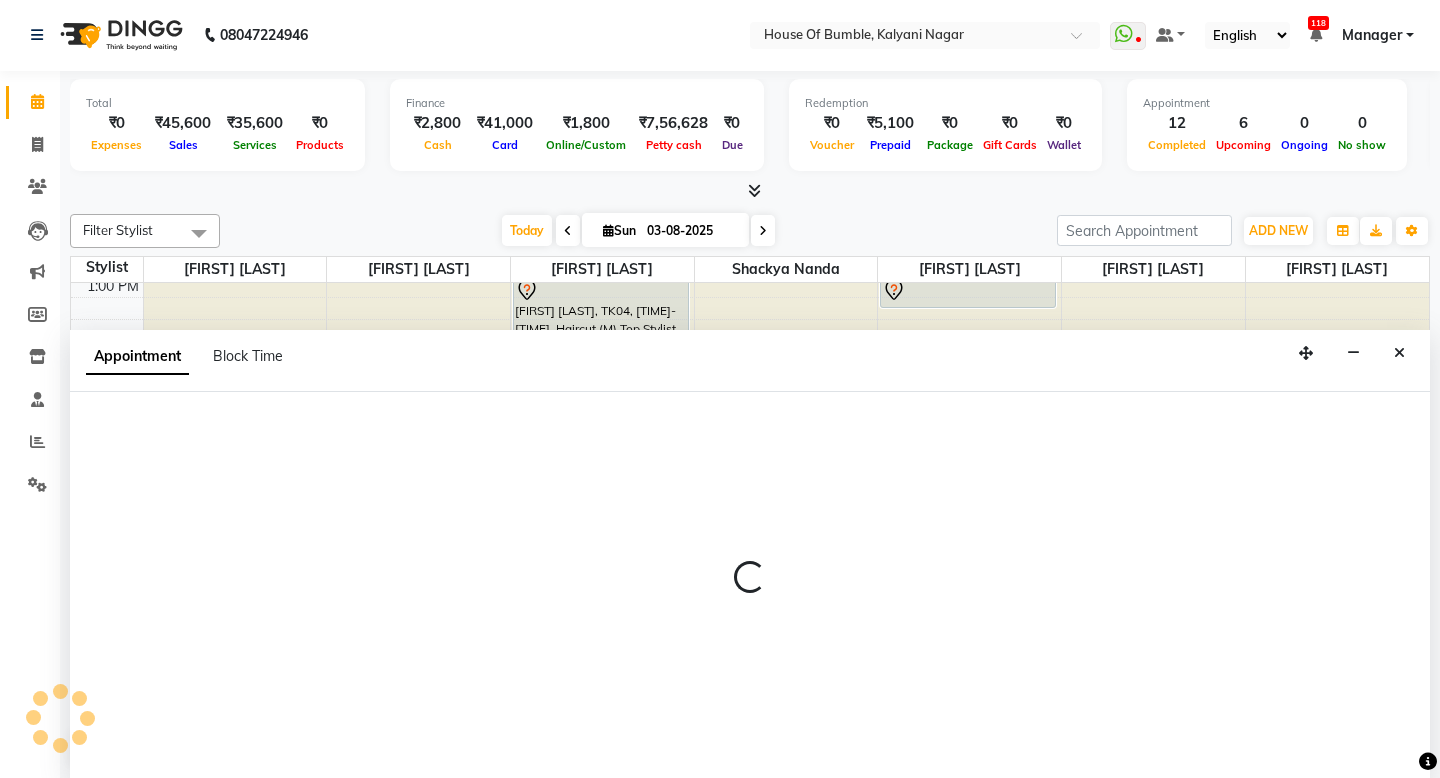 select on "76632" 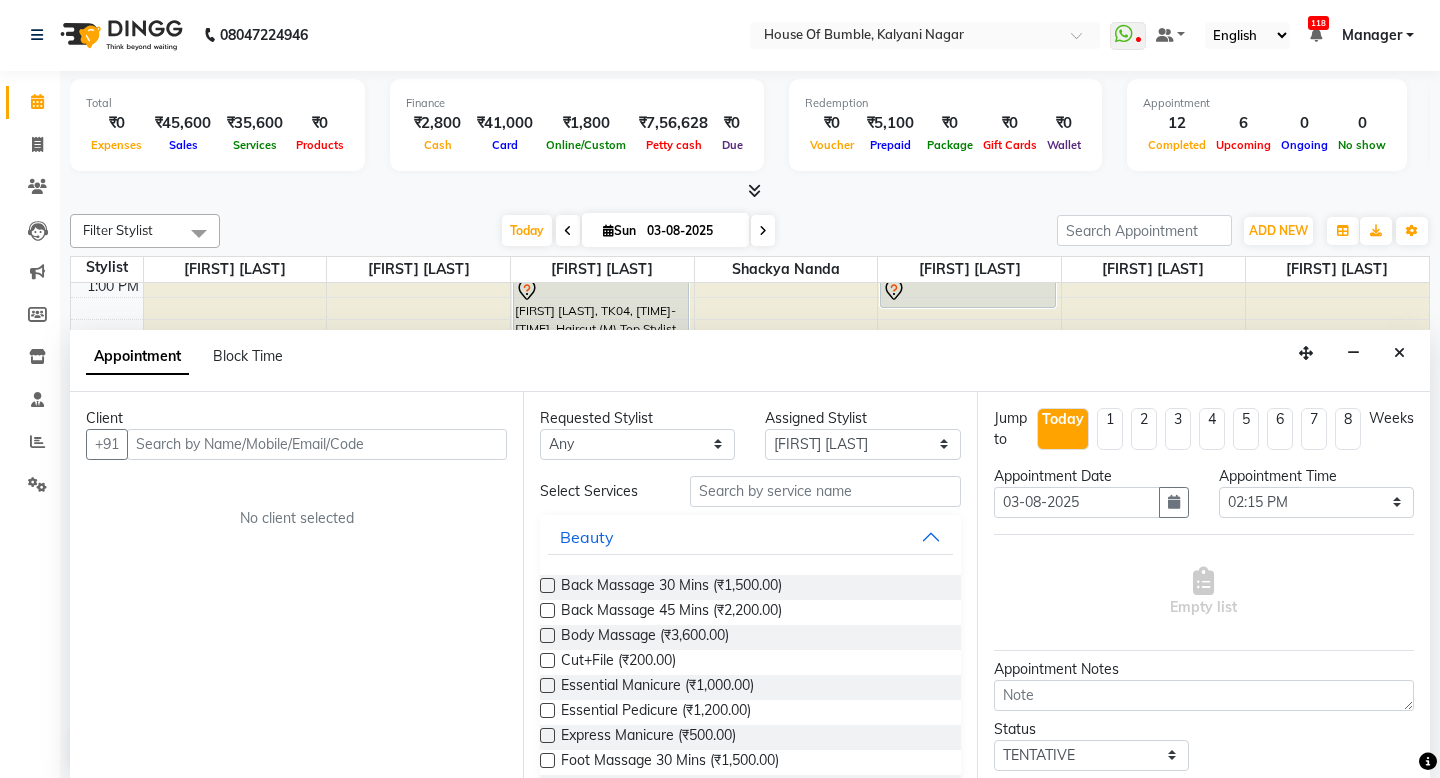 click at bounding box center (317, 444) 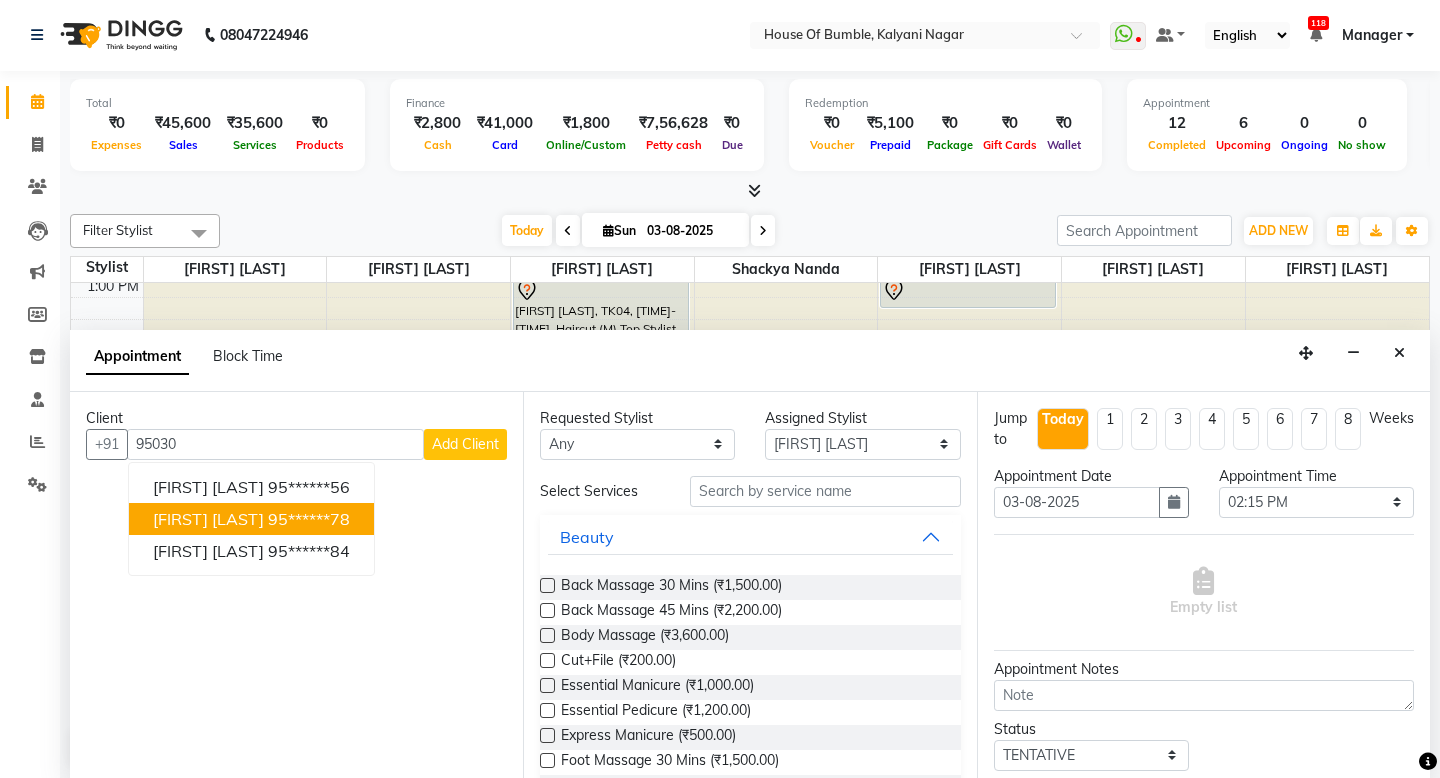 click on "95******78" at bounding box center [309, 519] 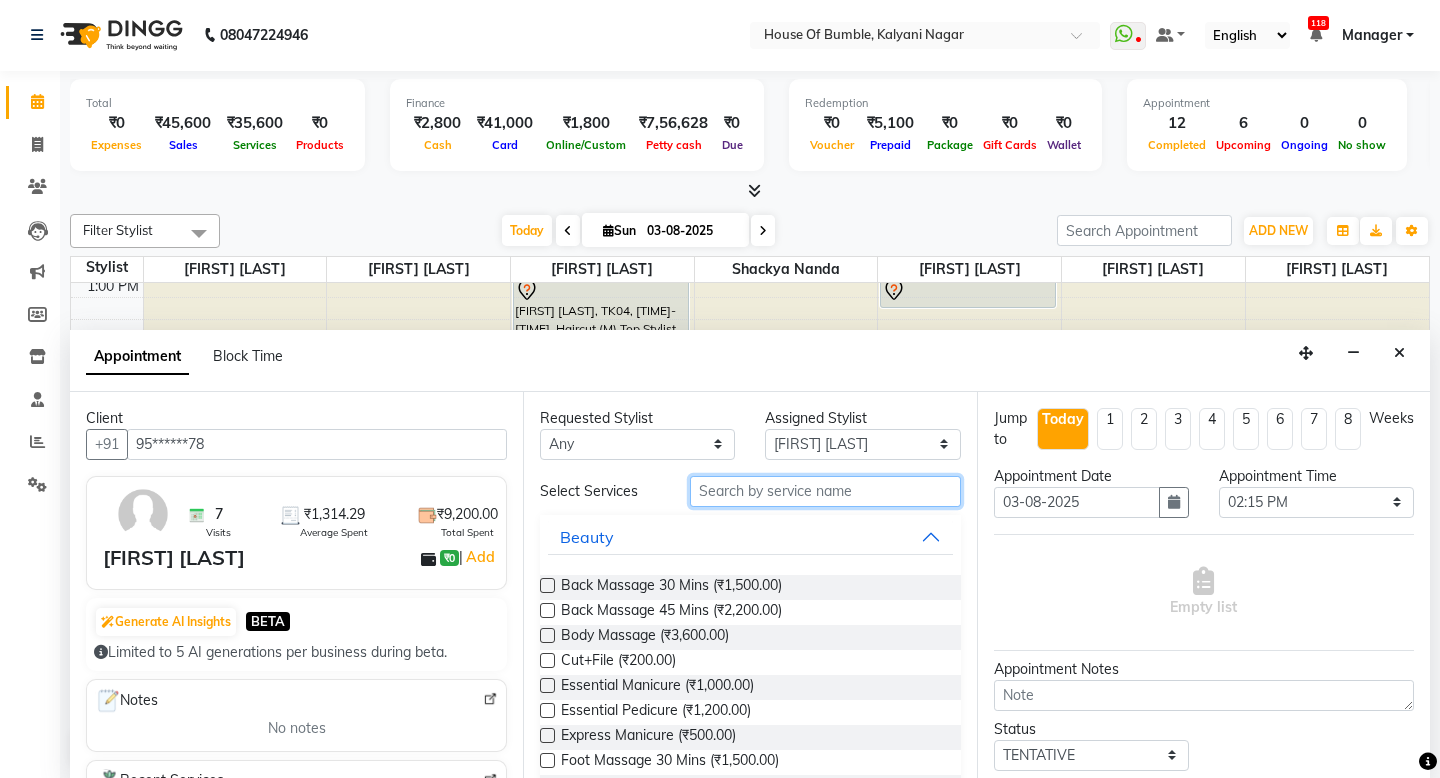 click at bounding box center [825, 491] 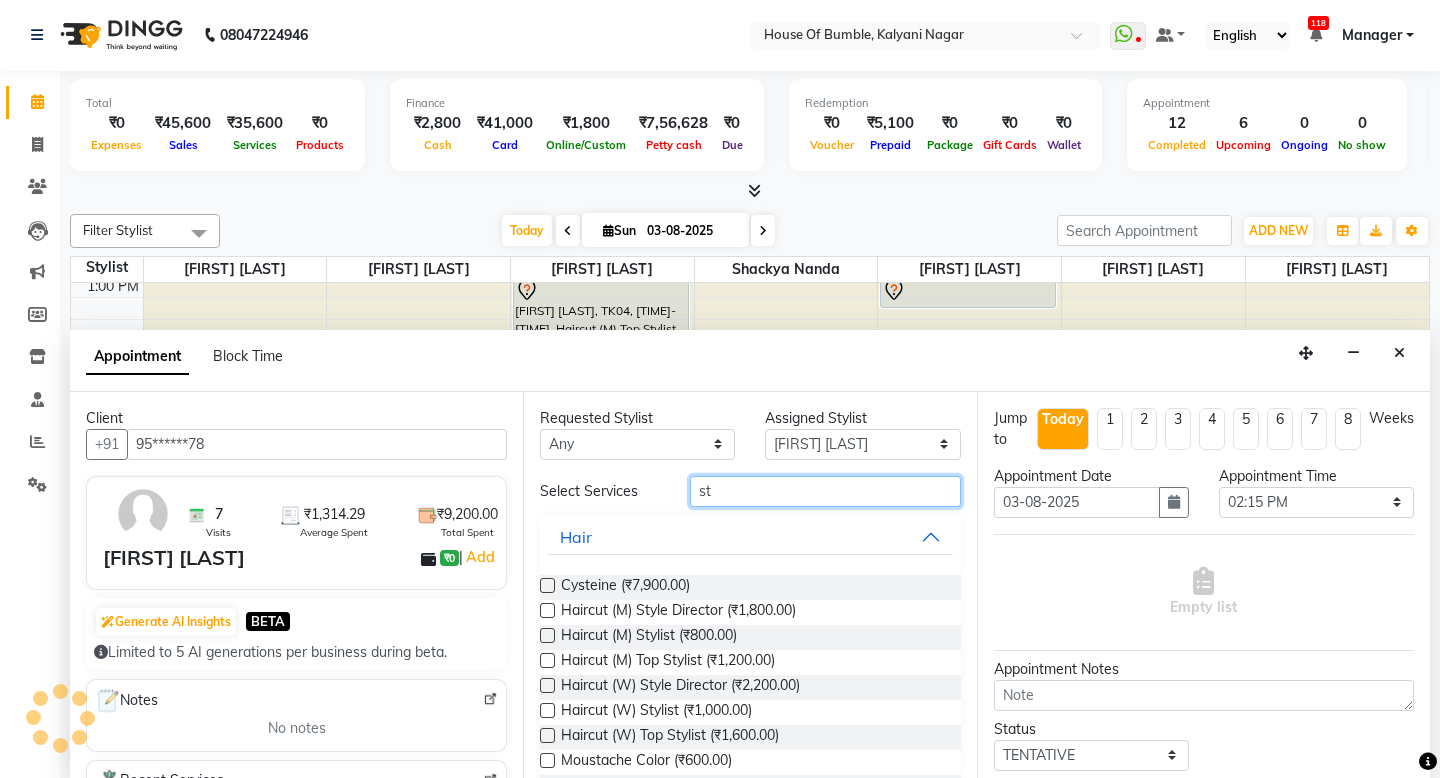 scroll, scrollTop: 1, scrollLeft: 1, axis: both 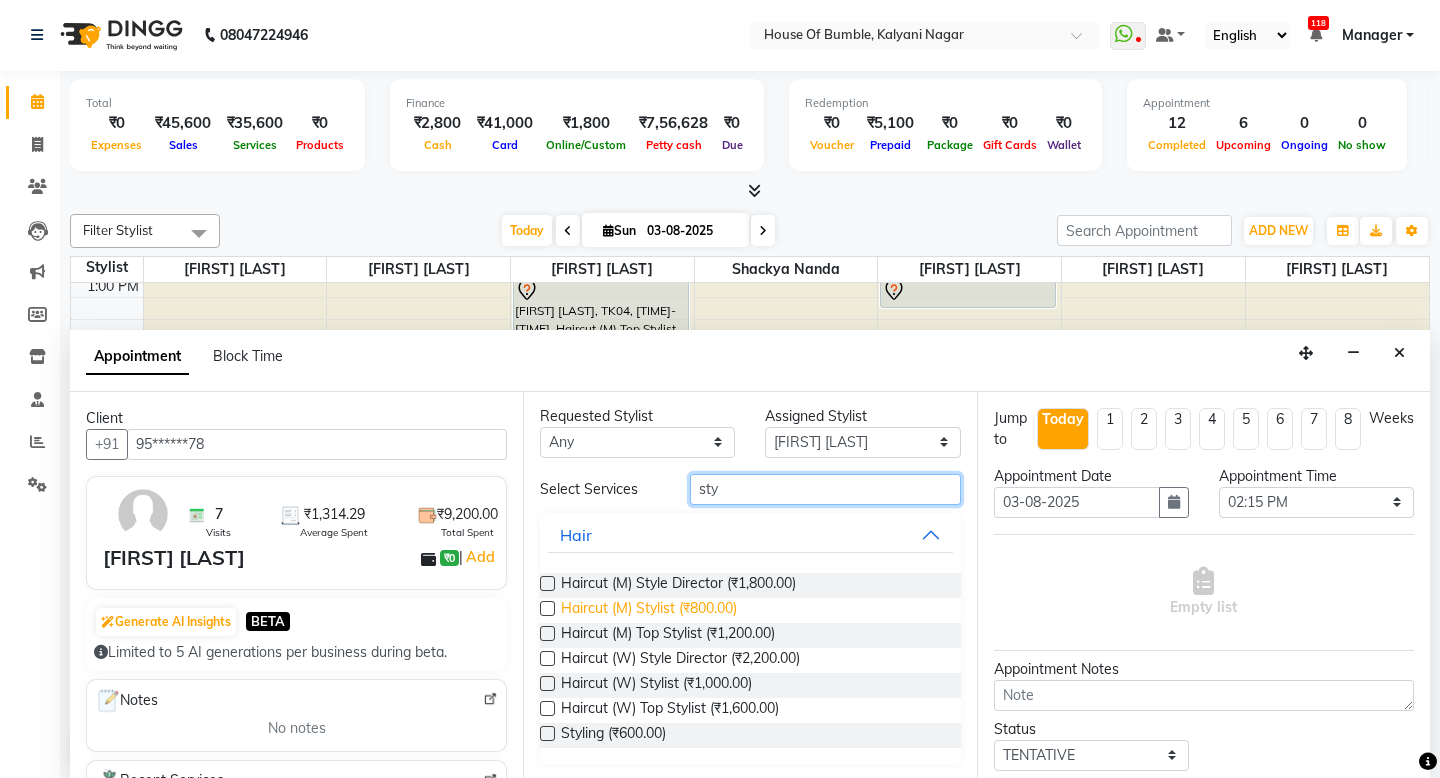 type on "sty" 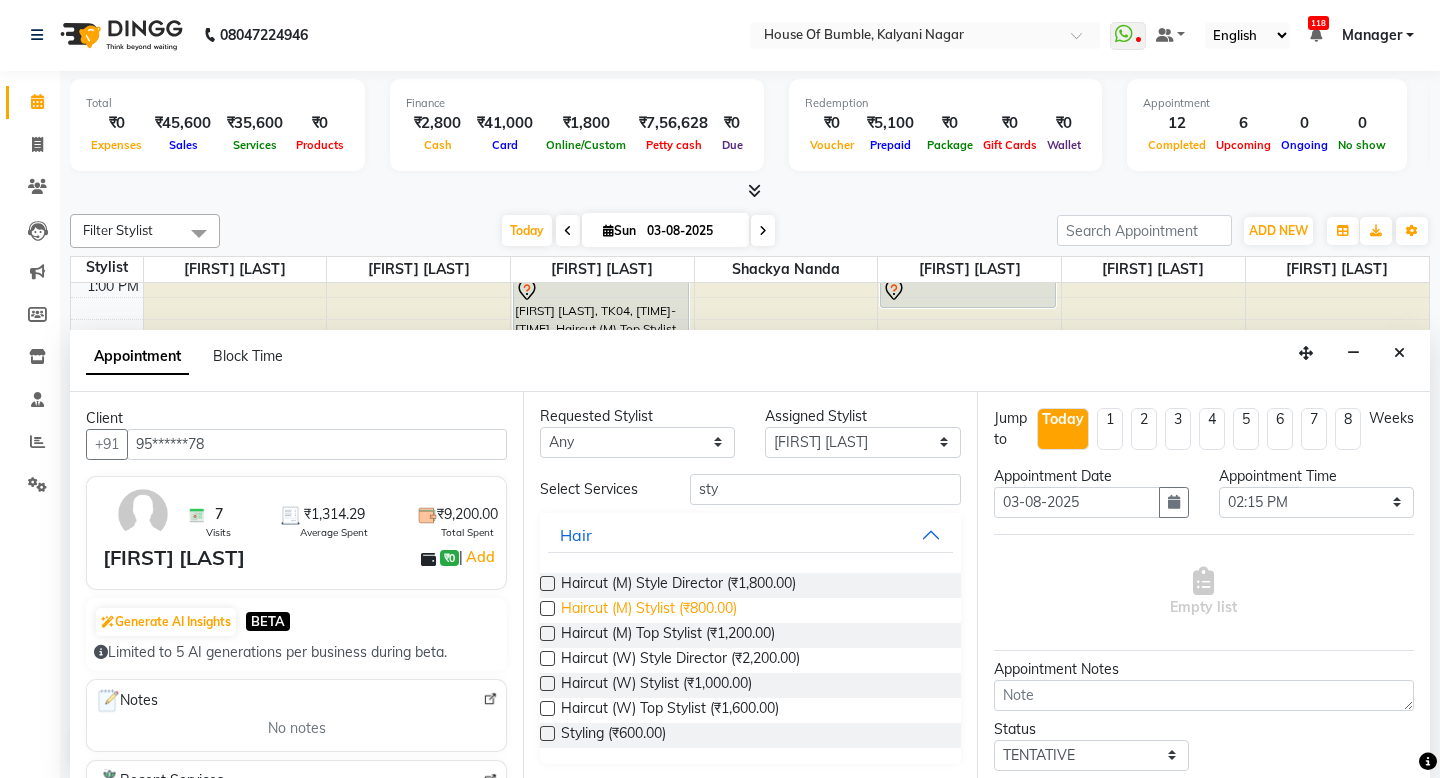 click on "Haircut (M) Stylist (₹800.00)" at bounding box center [649, 610] 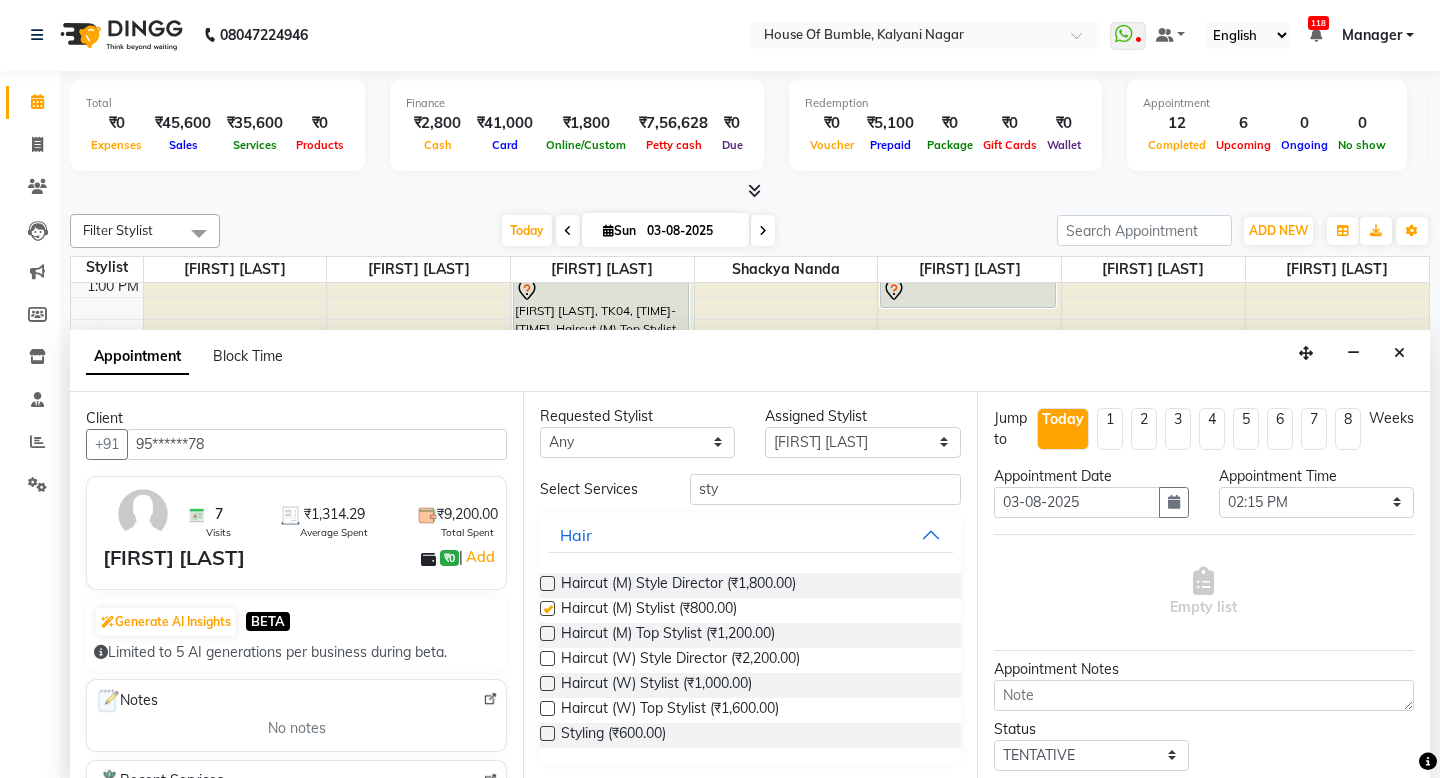 checkbox on "false" 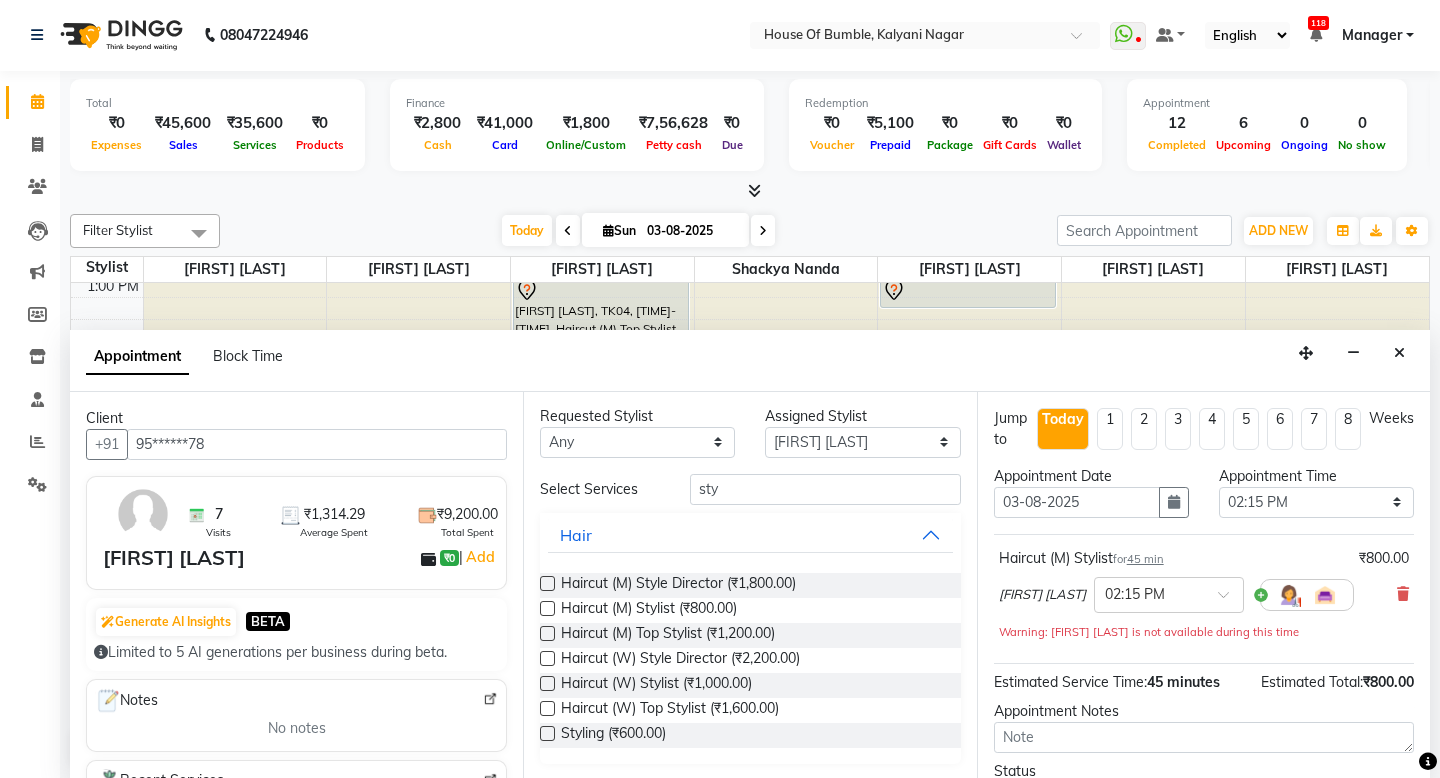 scroll, scrollTop: 159, scrollLeft: 0, axis: vertical 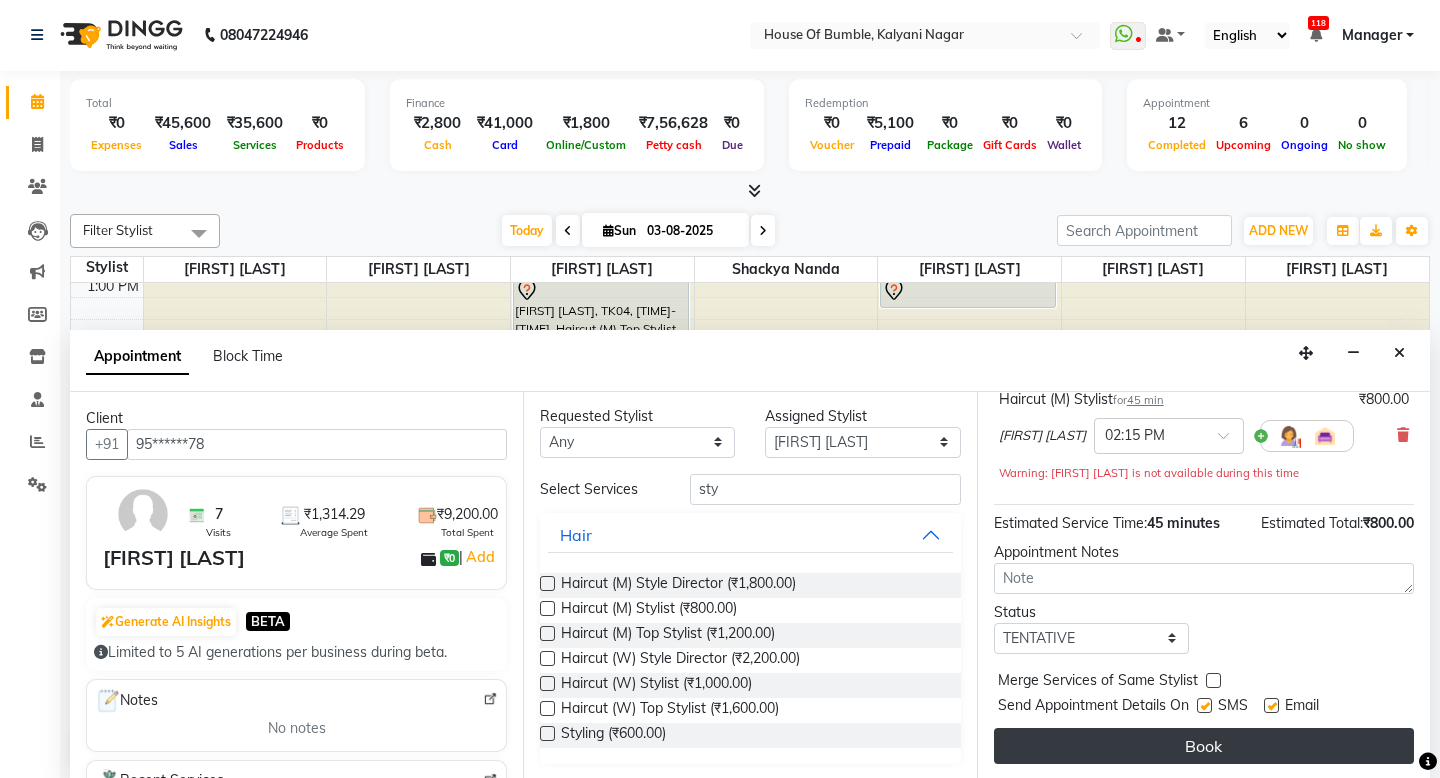 click on "Book" at bounding box center (1204, 746) 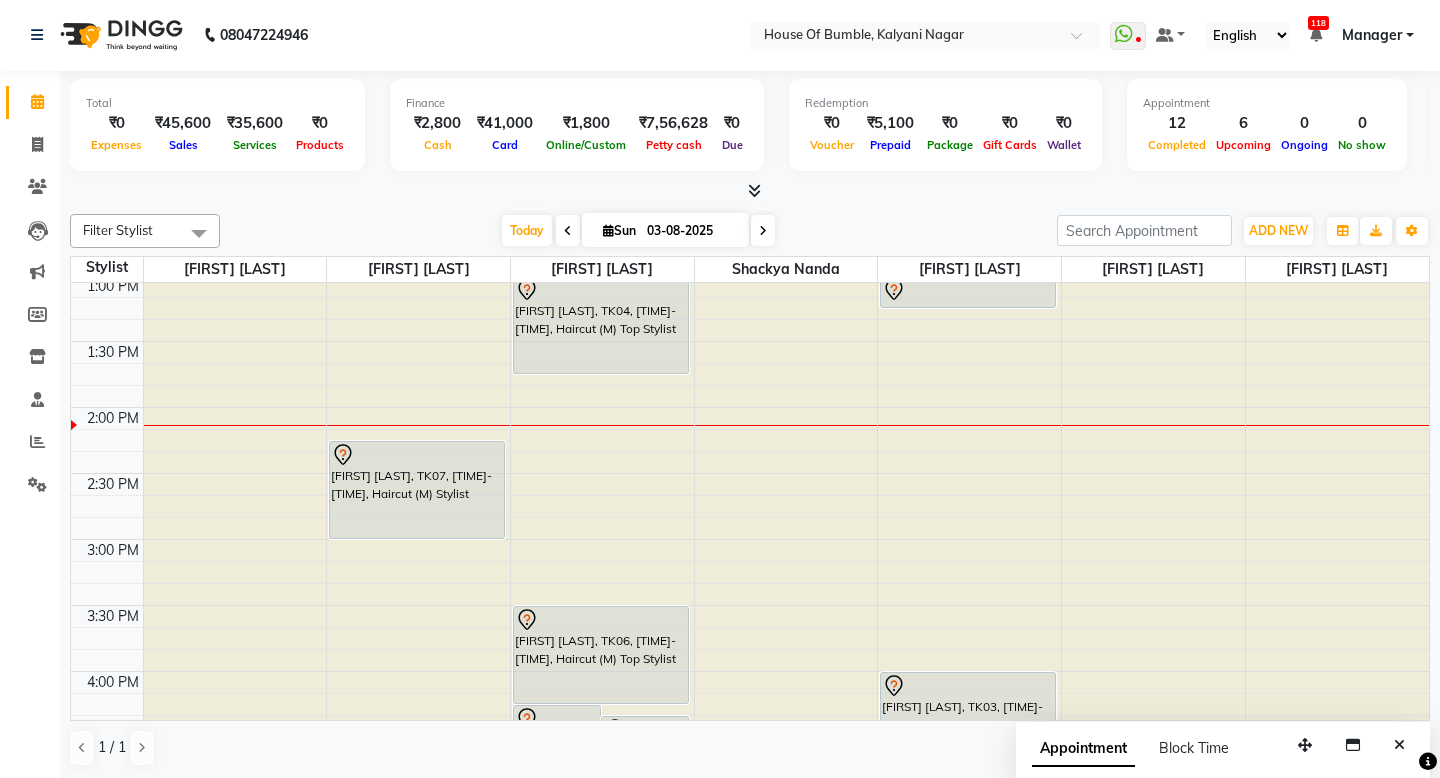 scroll, scrollTop: 1, scrollLeft: 0, axis: vertical 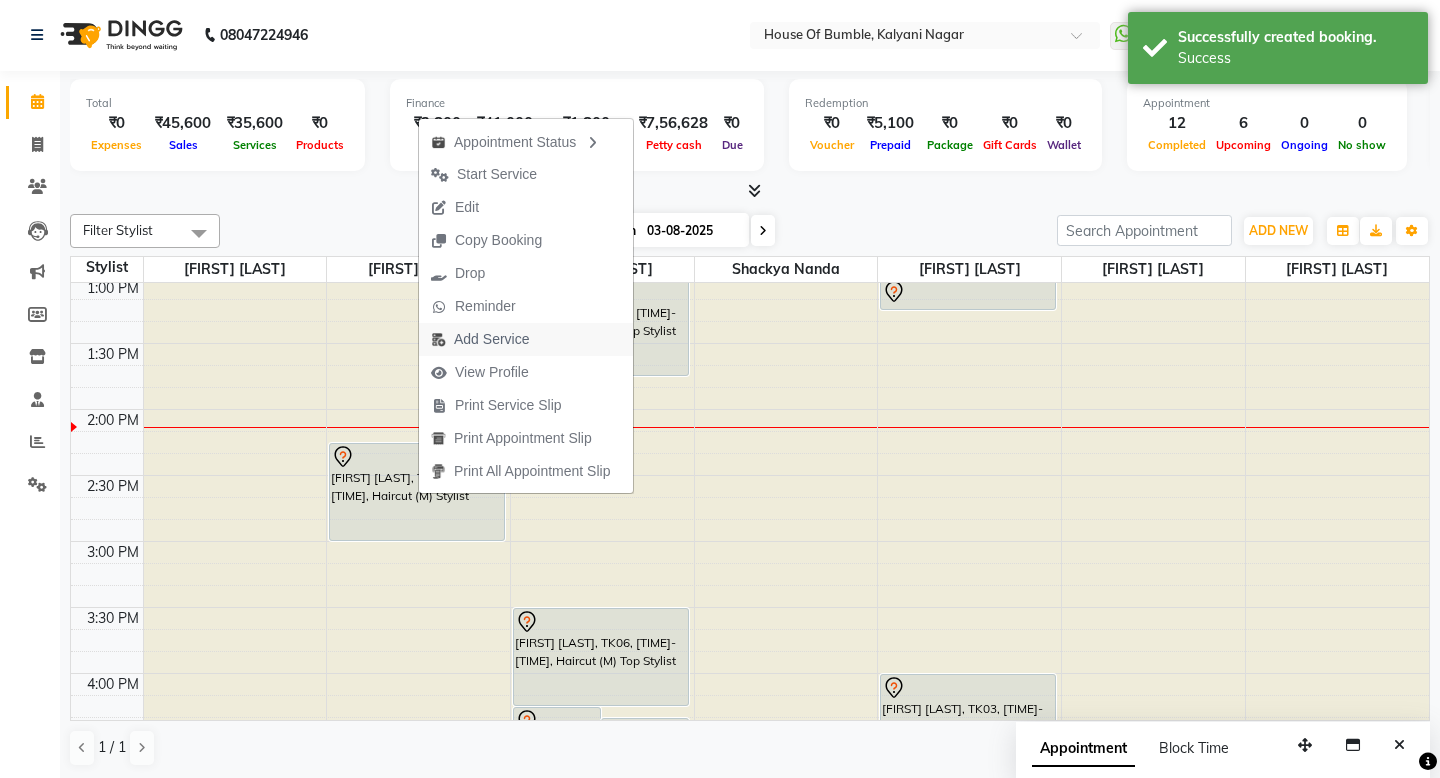 click on "Add Service" at bounding box center [491, 339] 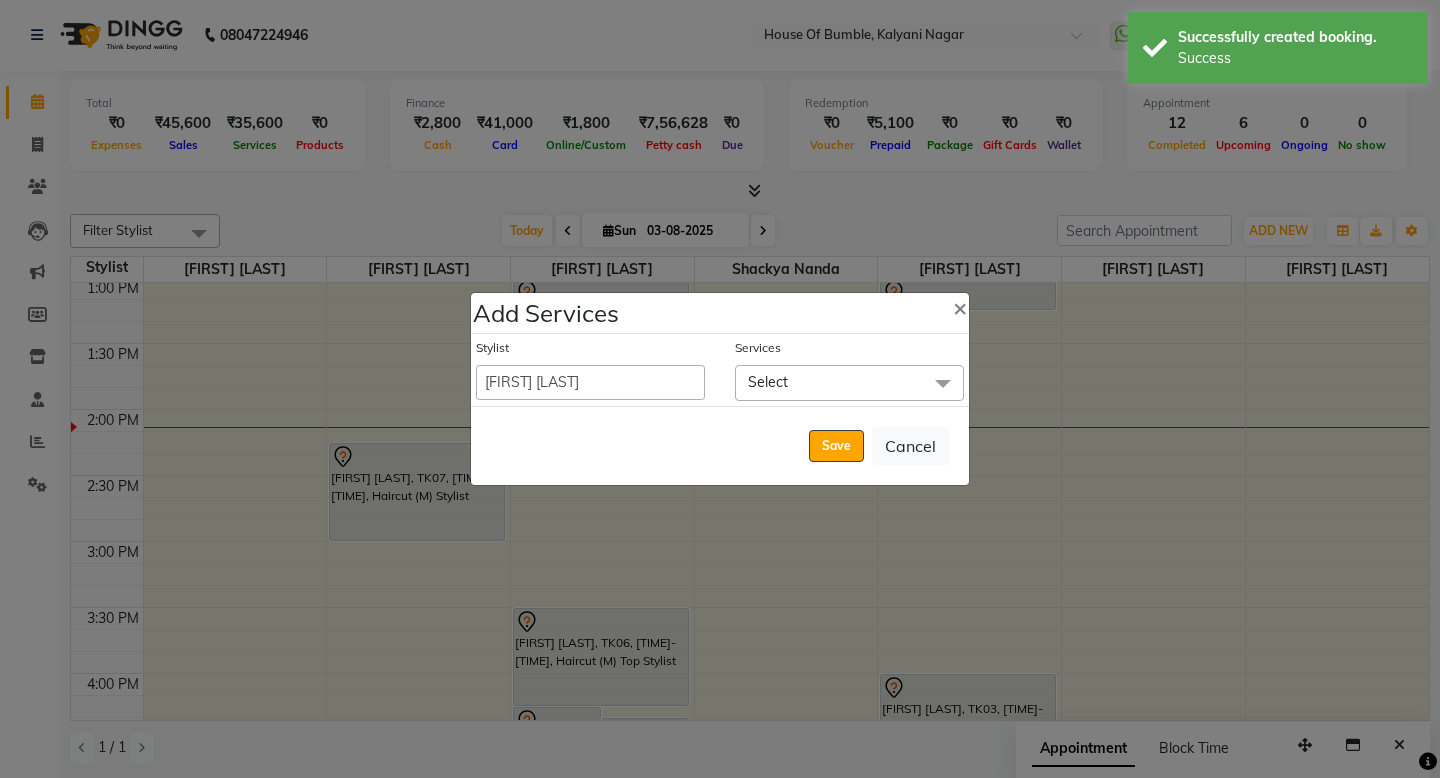 click on "Select" 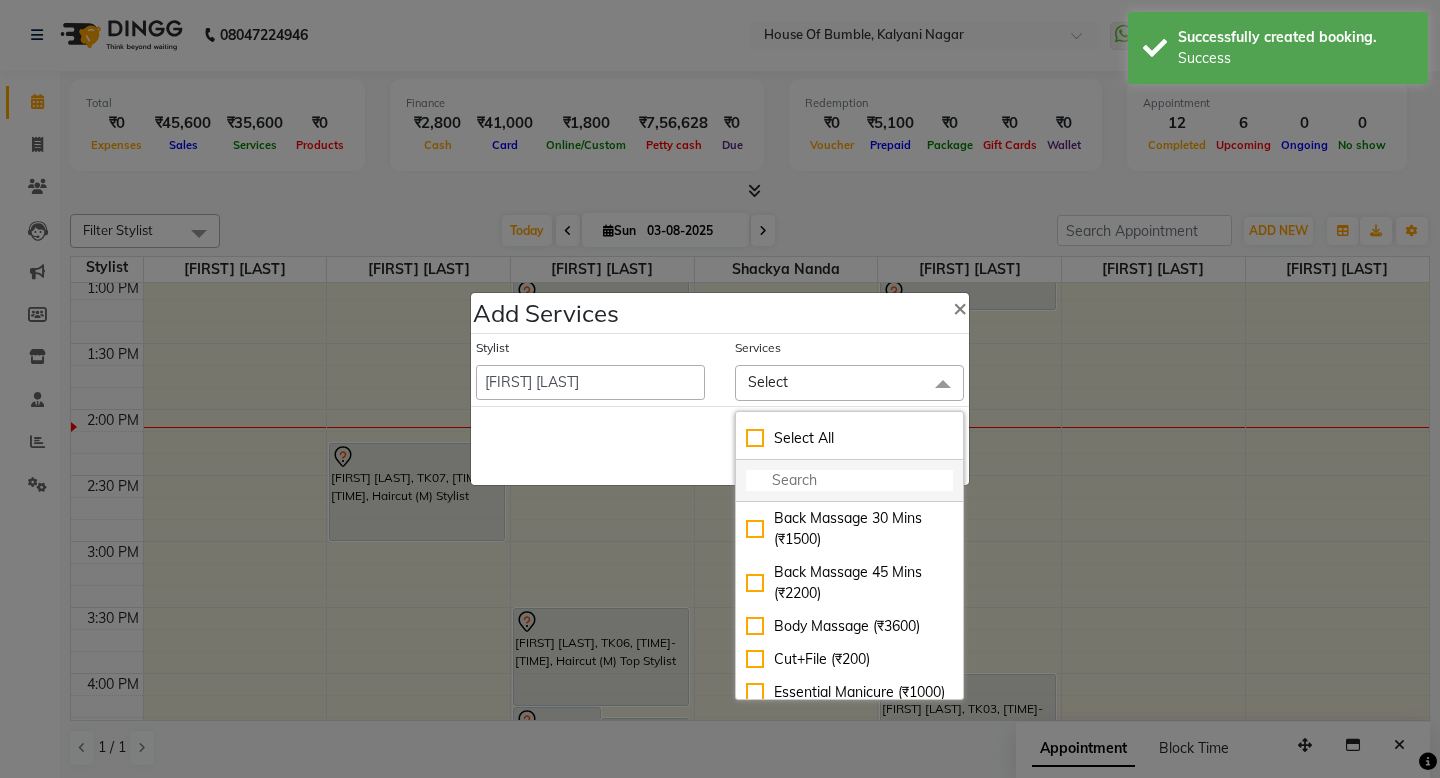 click 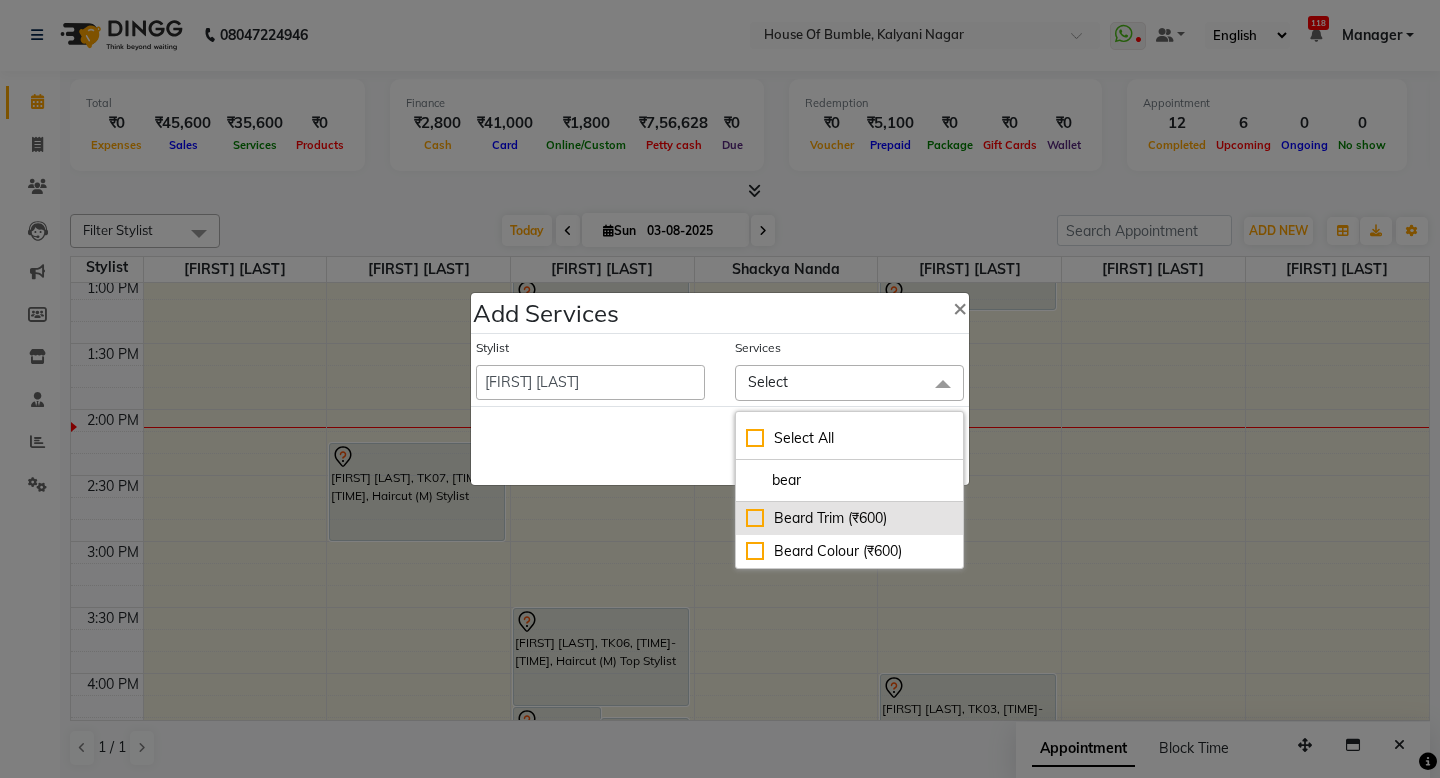 type on "bear" 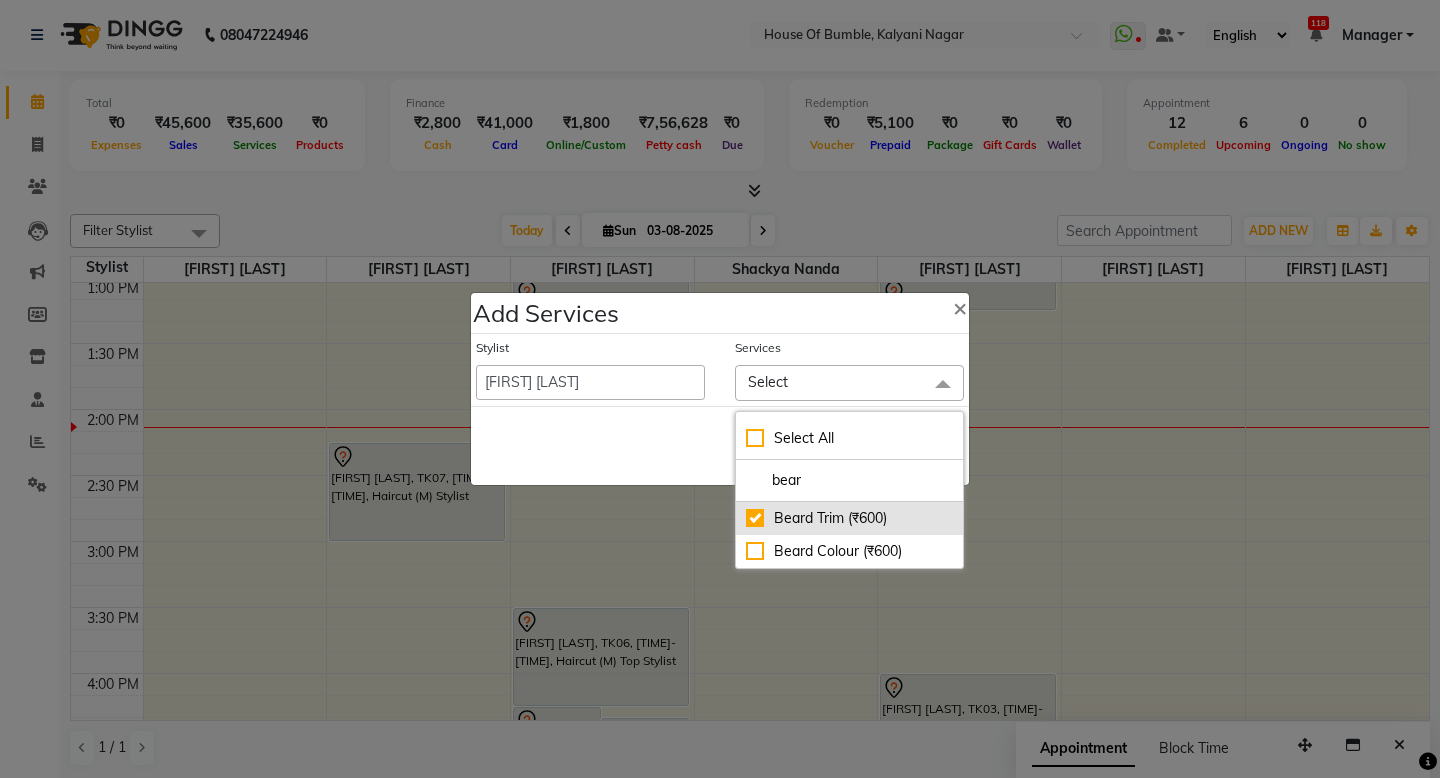 checkbox on "true" 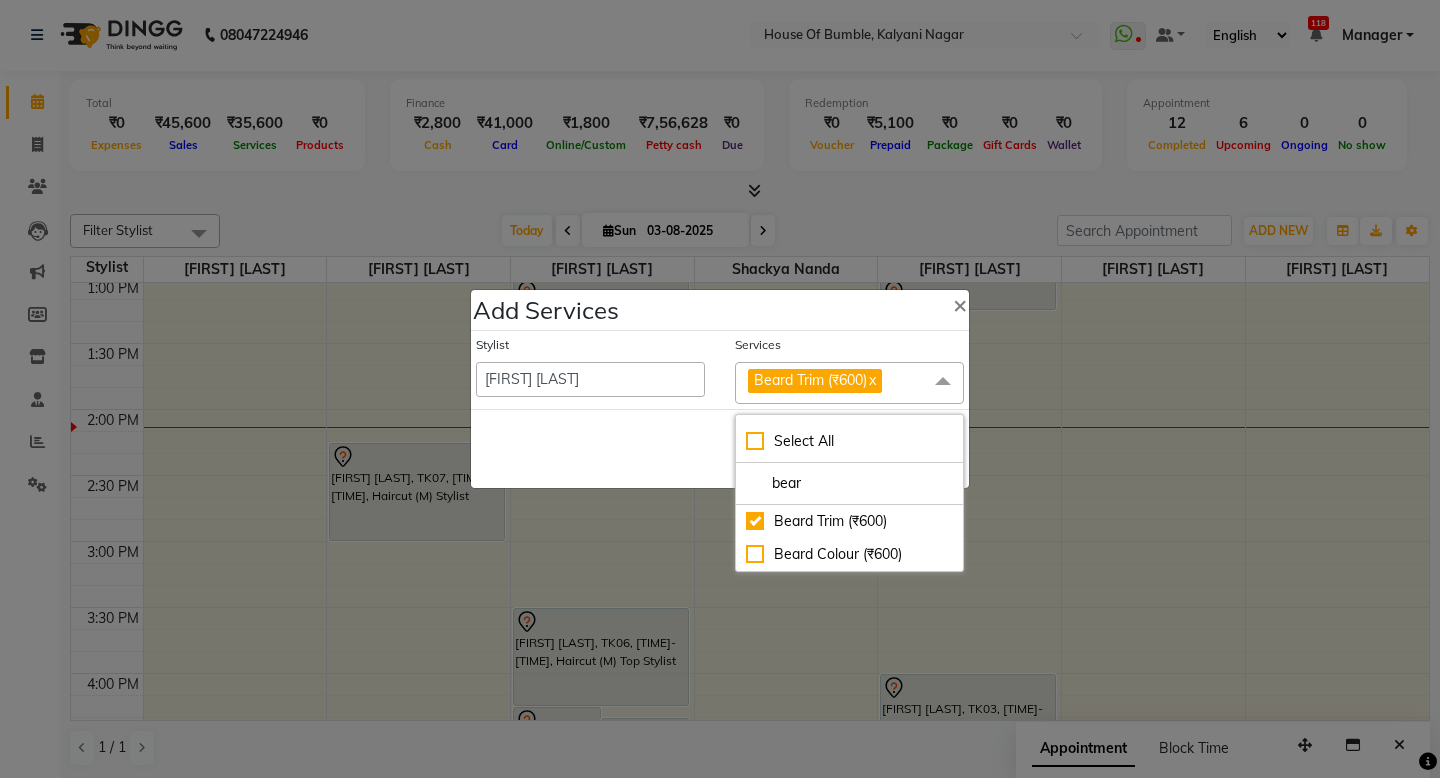 drag, startPoint x: 592, startPoint y: 454, endPoint x: 739, endPoint y: 456, distance: 147.01361 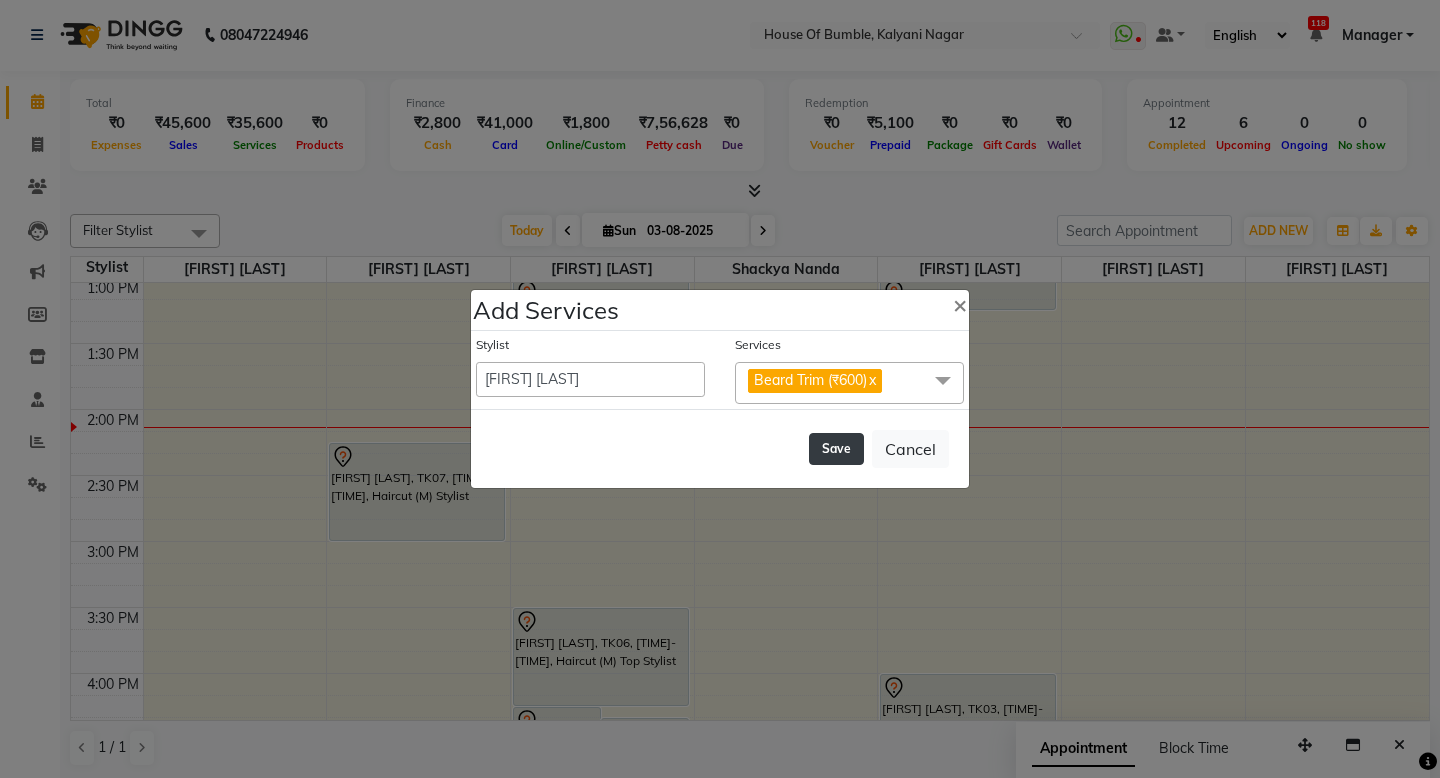 click on "Save" 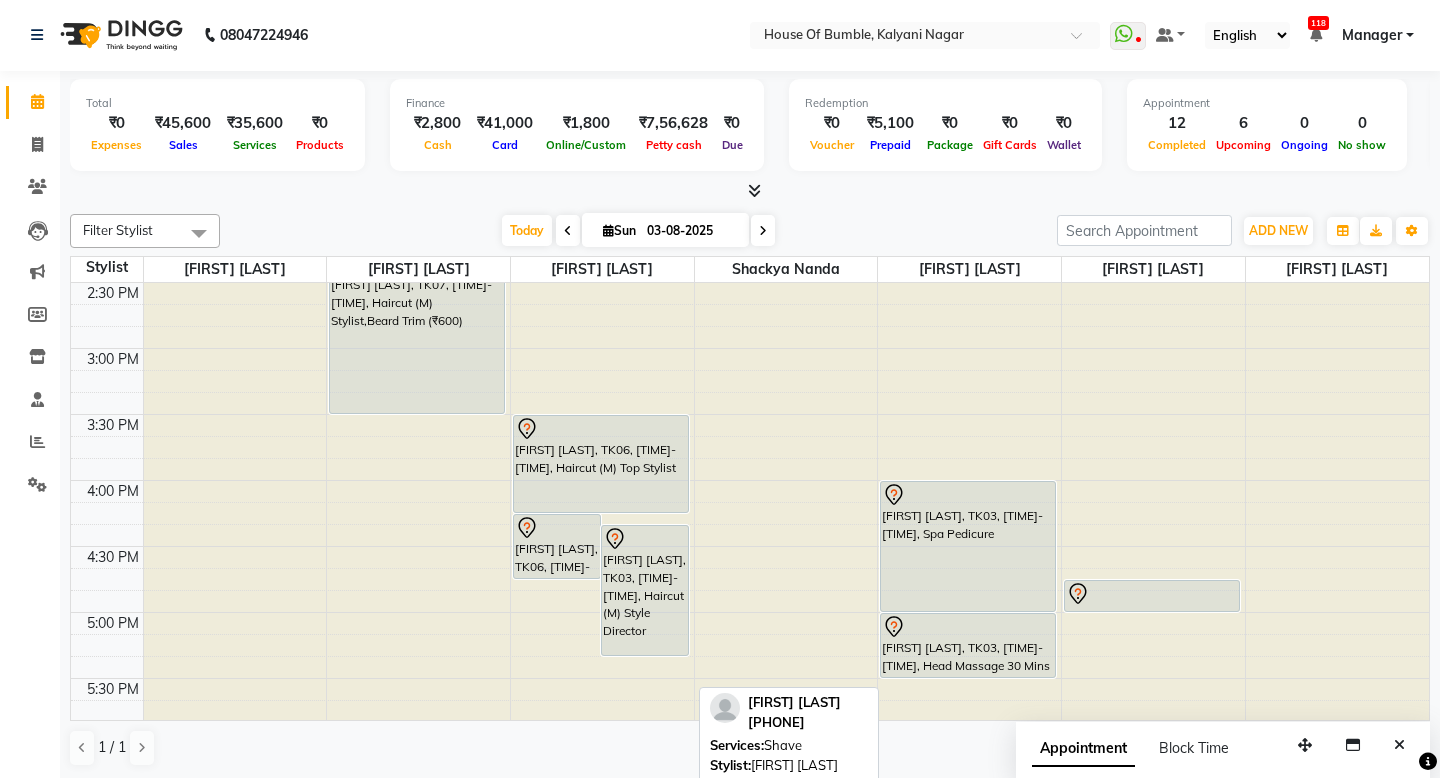 scroll, scrollTop: 723, scrollLeft: 0, axis: vertical 